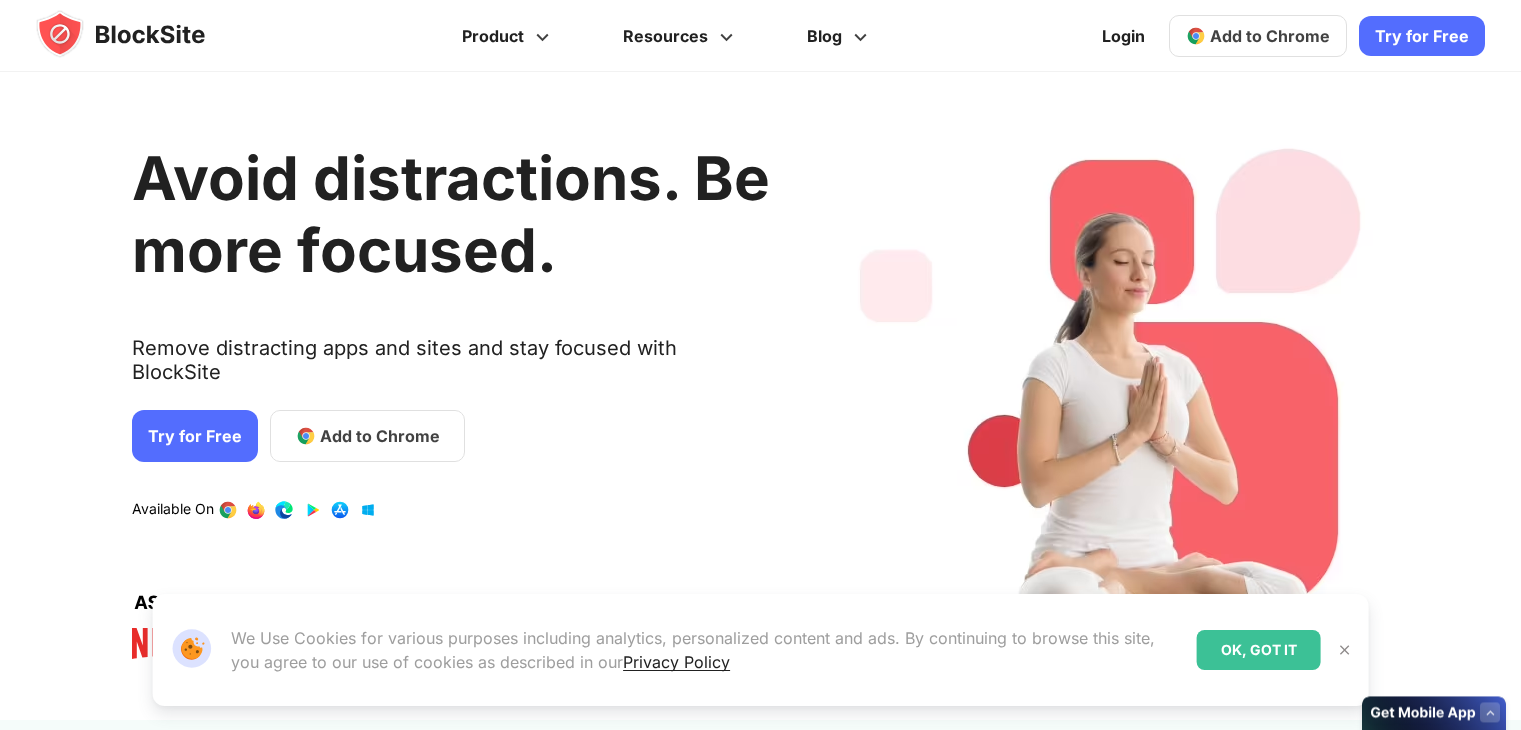 scroll, scrollTop: 0, scrollLeft: 0, axis: both 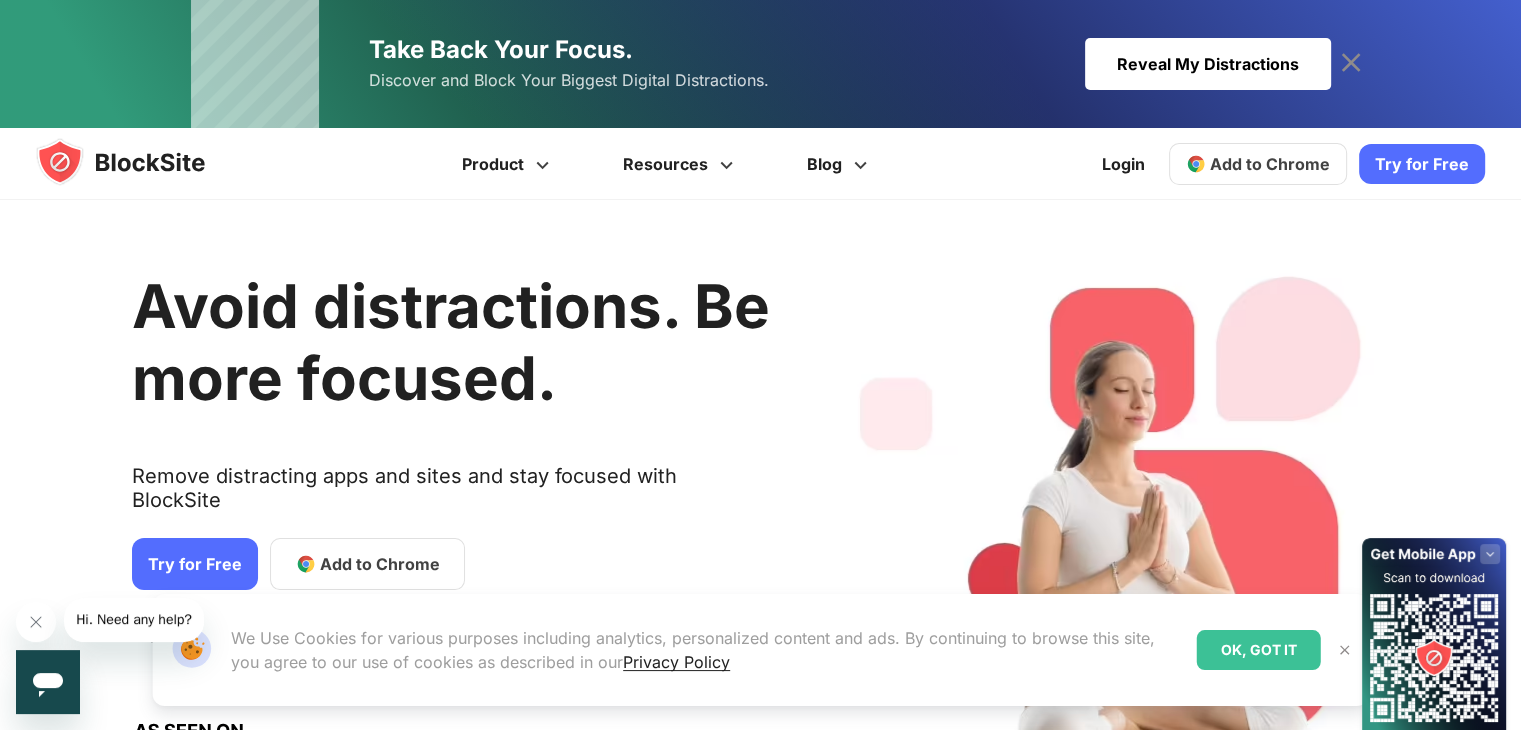 click 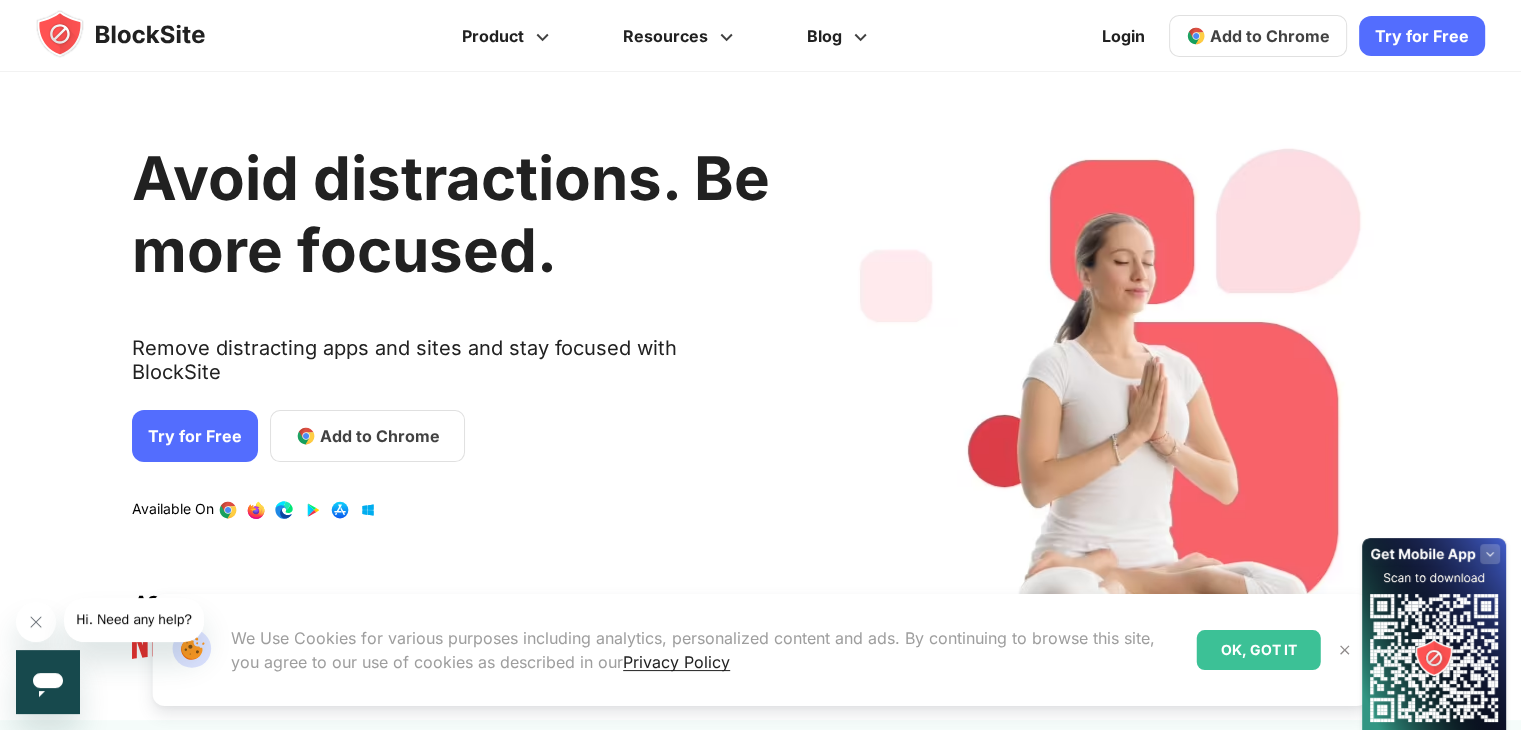 click on "Add to Chrome" at bounding box center (1270, 36) 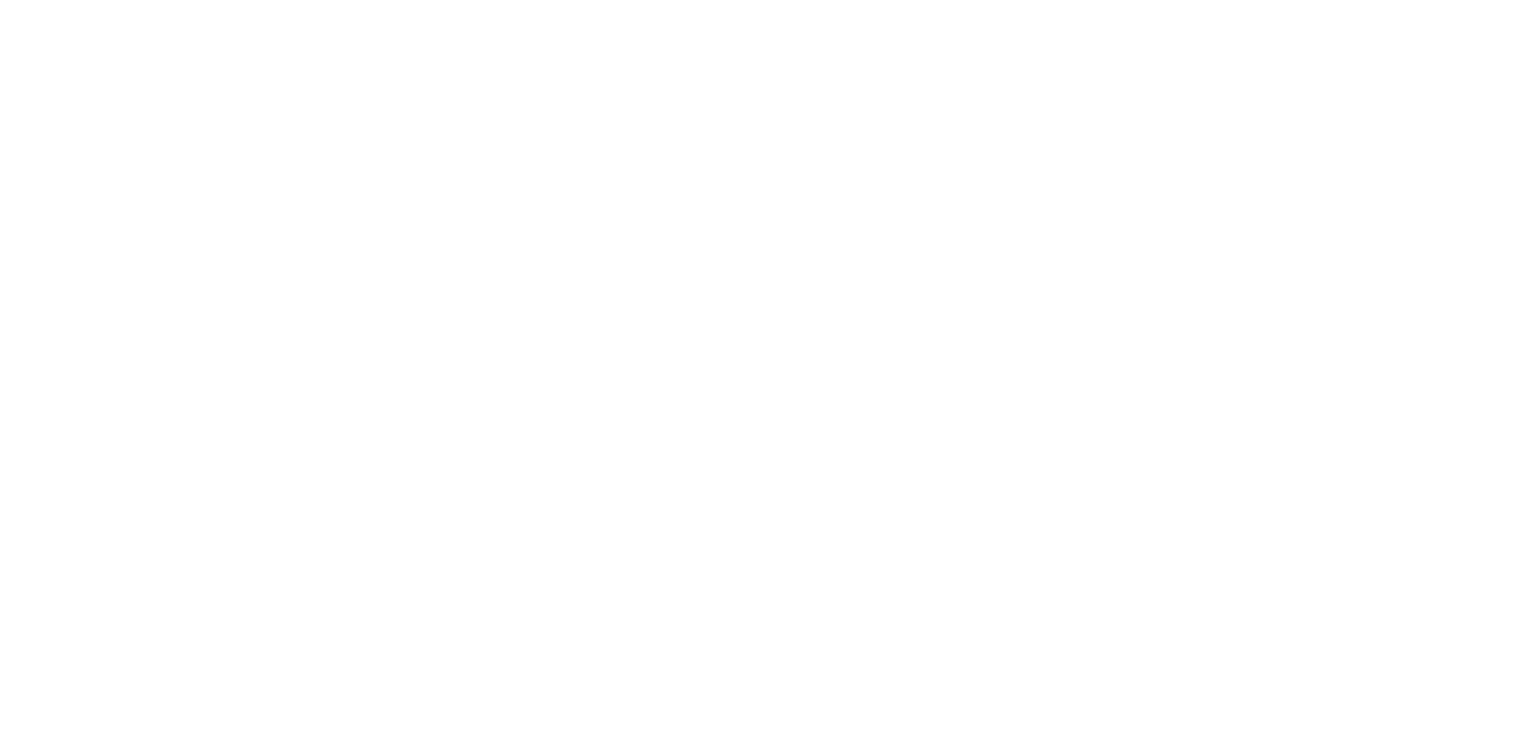 scroll, scrollTop: 0, scrollLeft: 0, axis: both 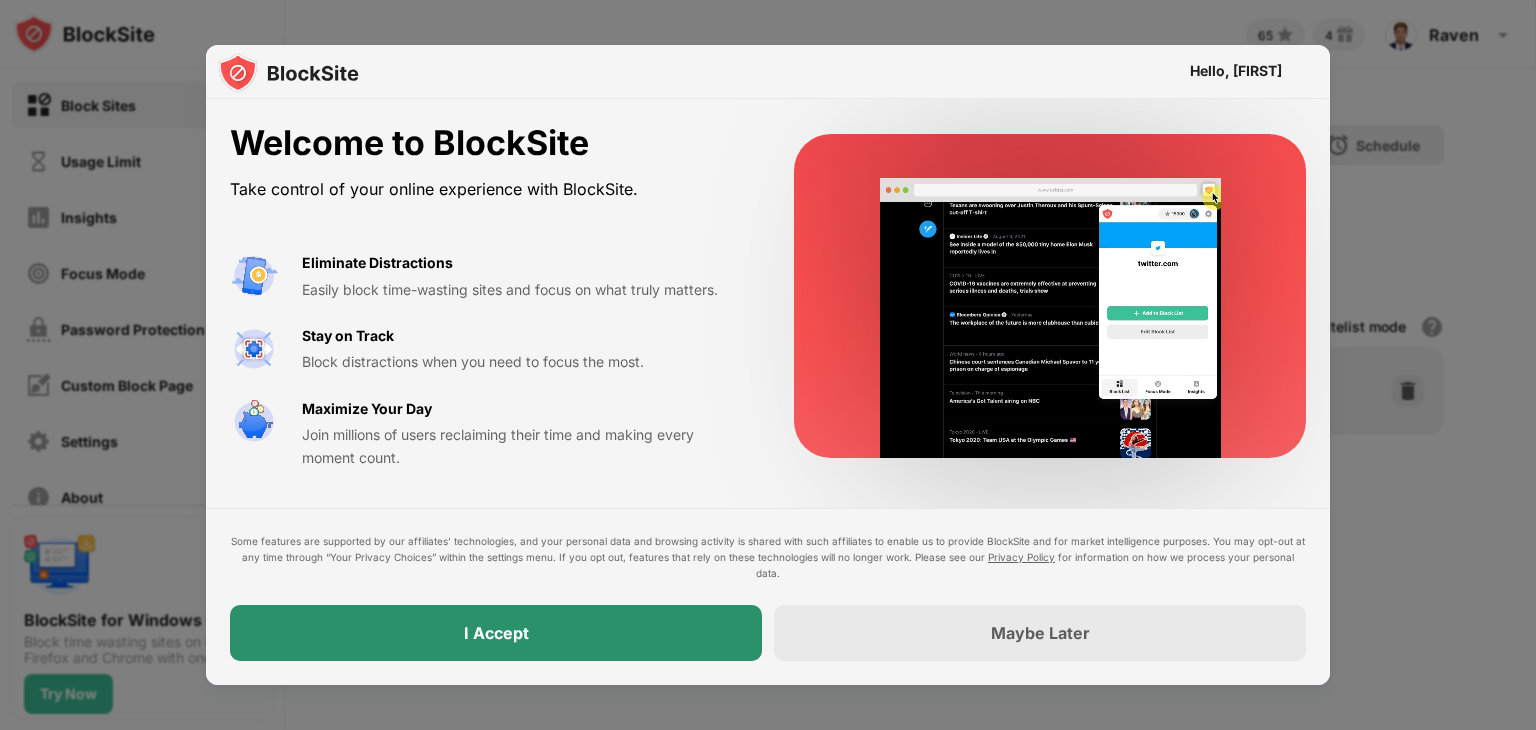 click on "I Accept" at bounding box center [496, 633] 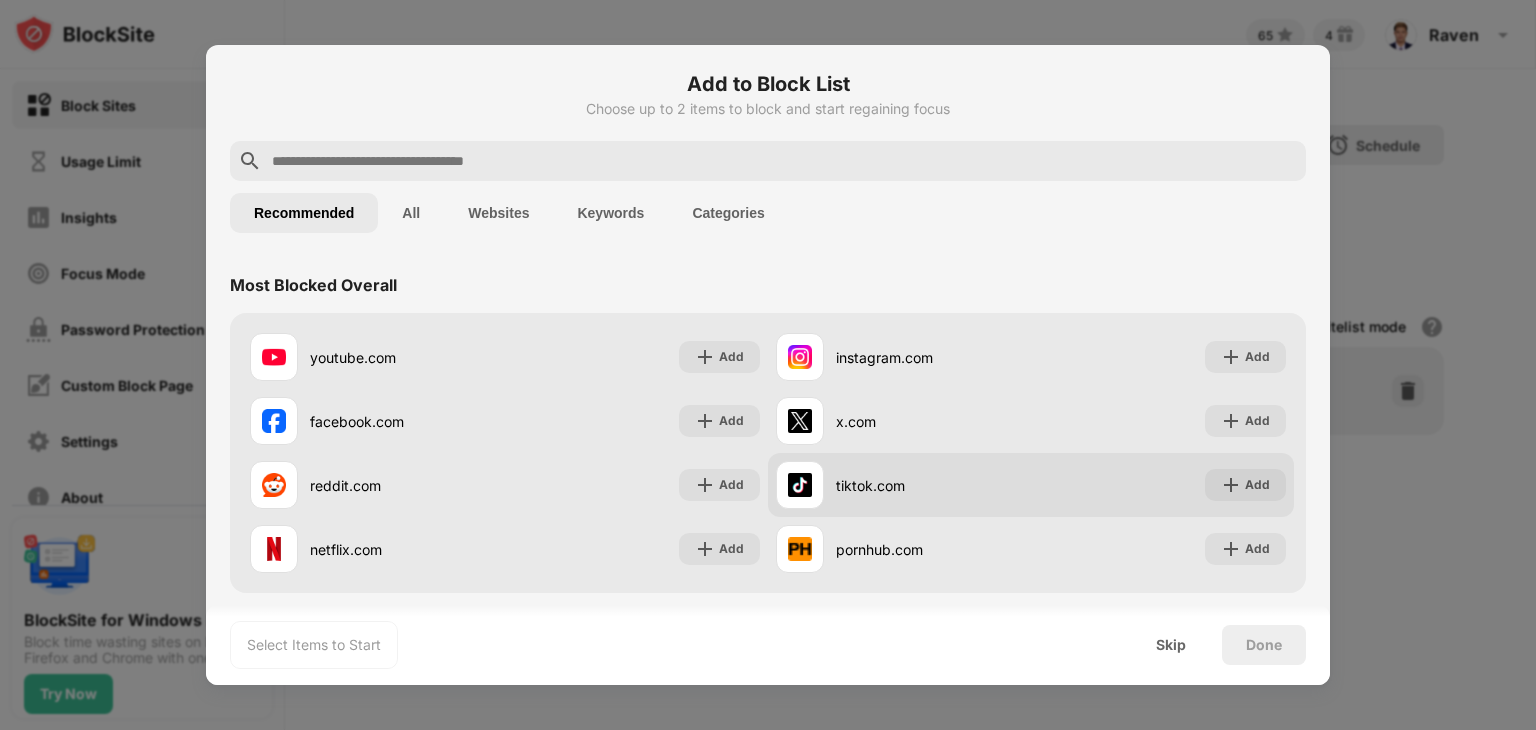 scroll, scrollTop: 200, scrollLeft: 0, axis: vertical 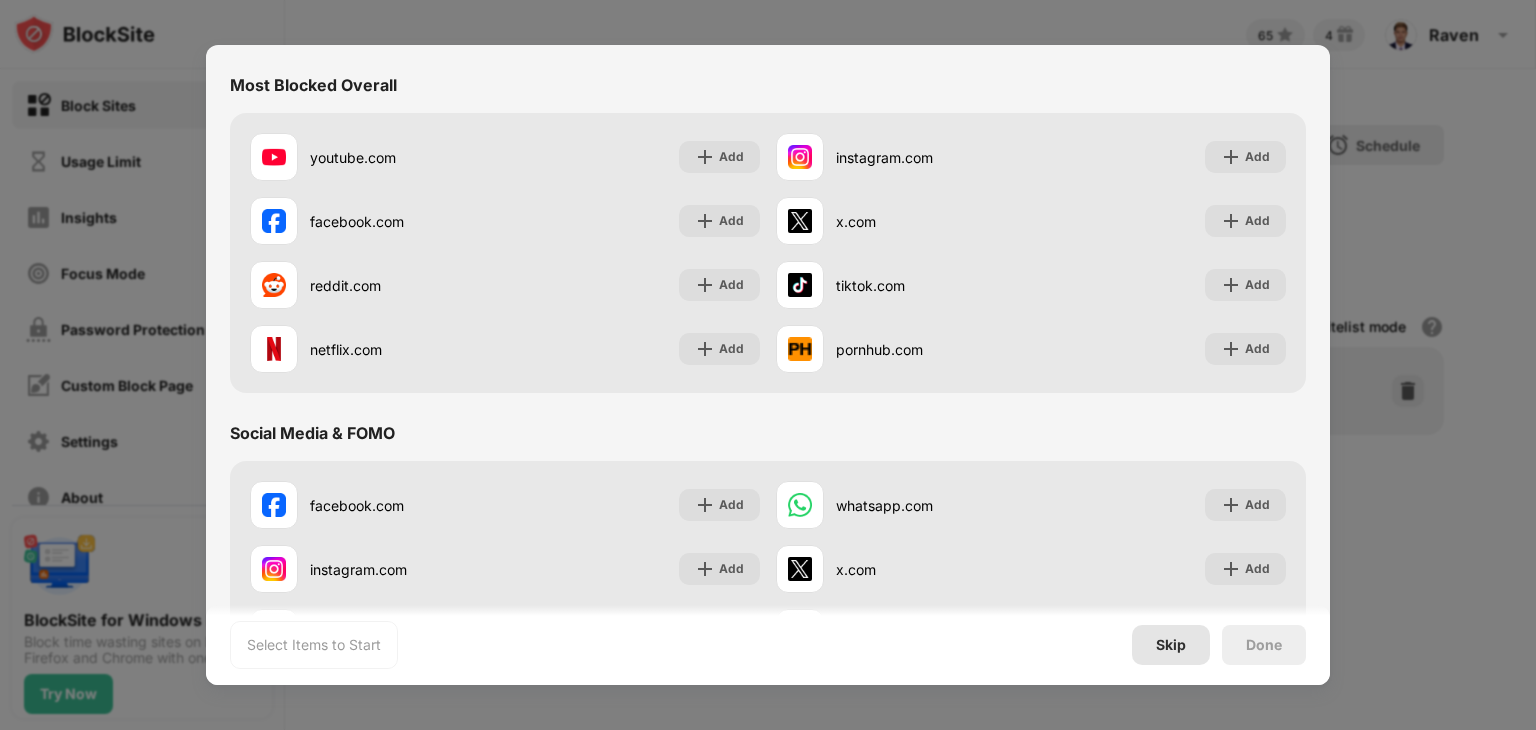 click on "Skip" at bounding box center [1171, 645] 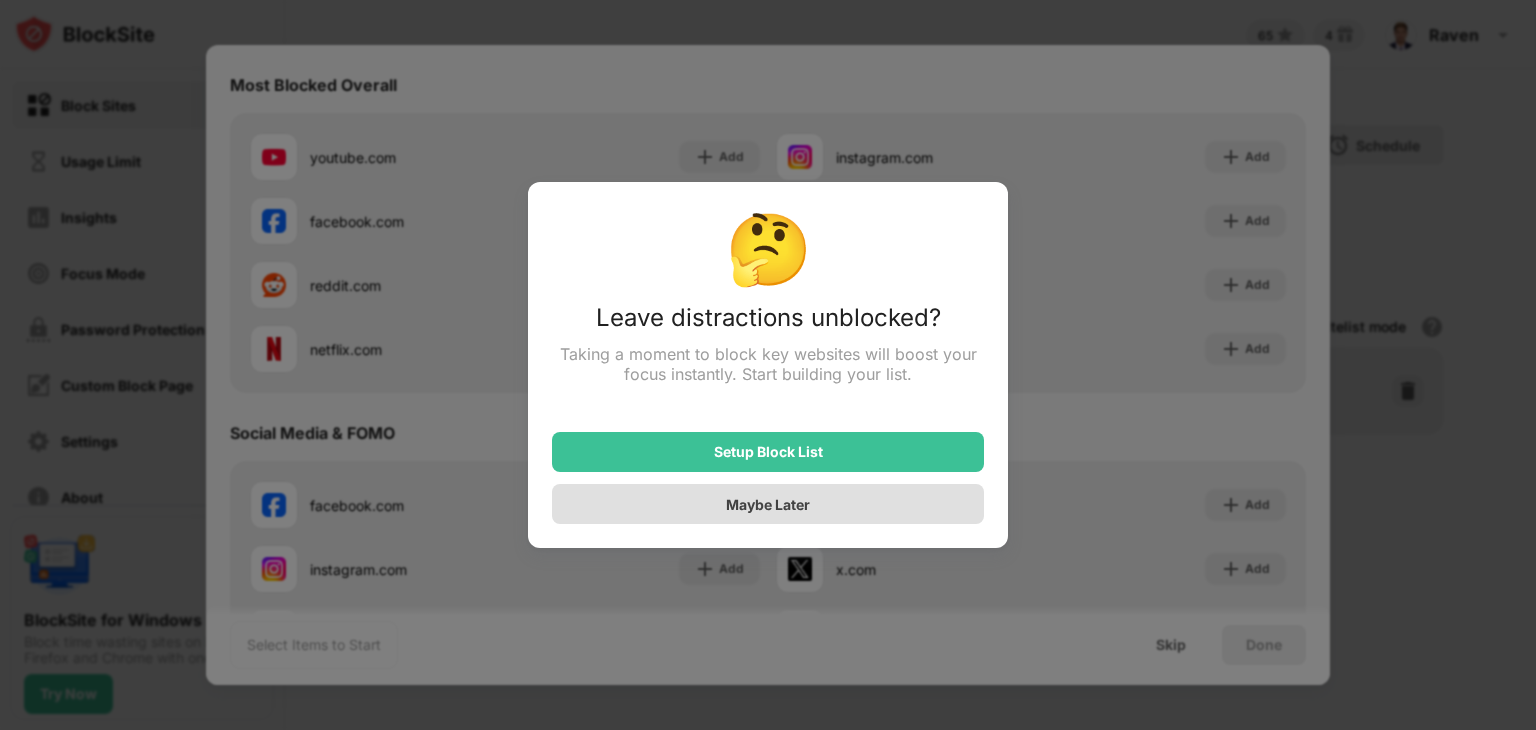 click on "Maybe Later" at bounding box center [768, 504] 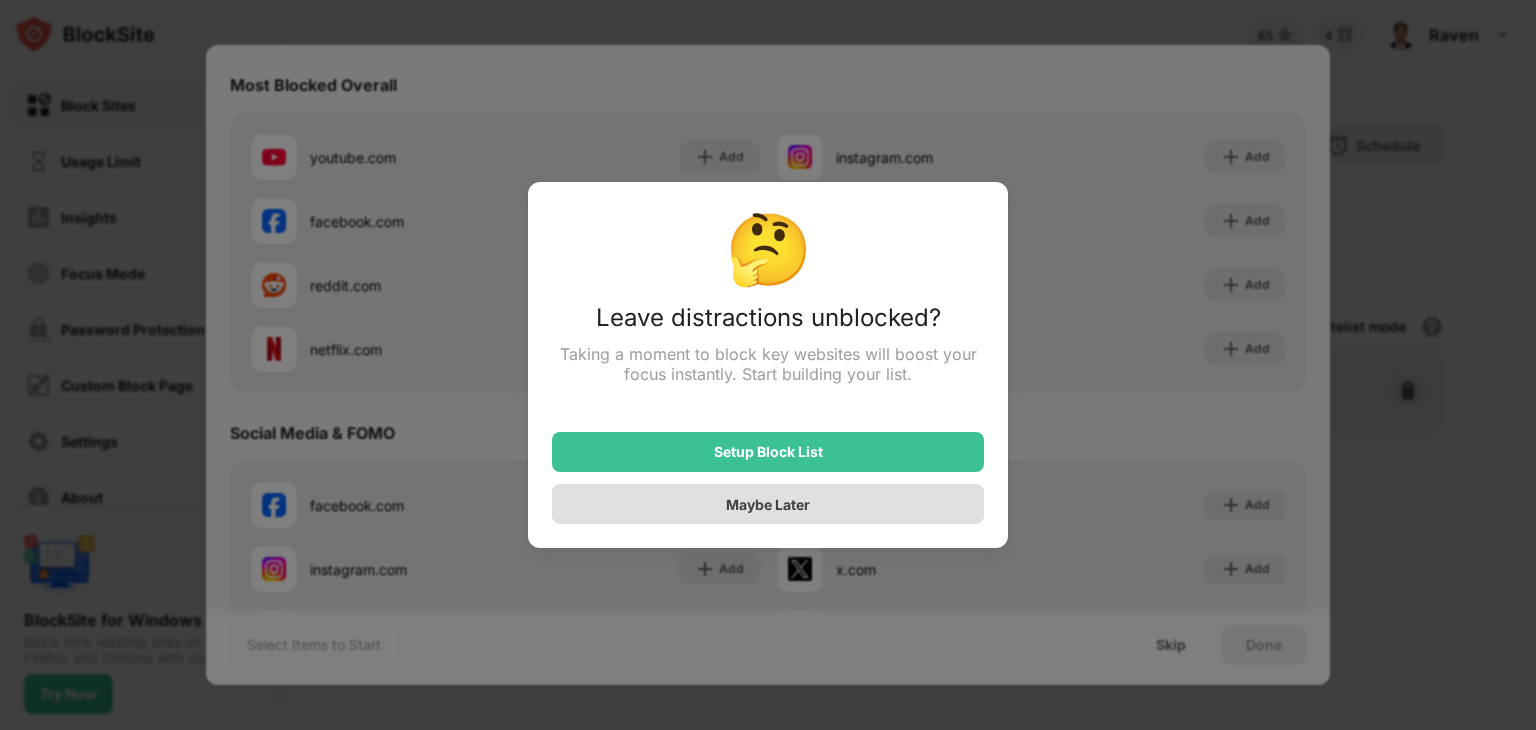 scroll, scrollTop: 0, scrollLeft: 0, axis: both 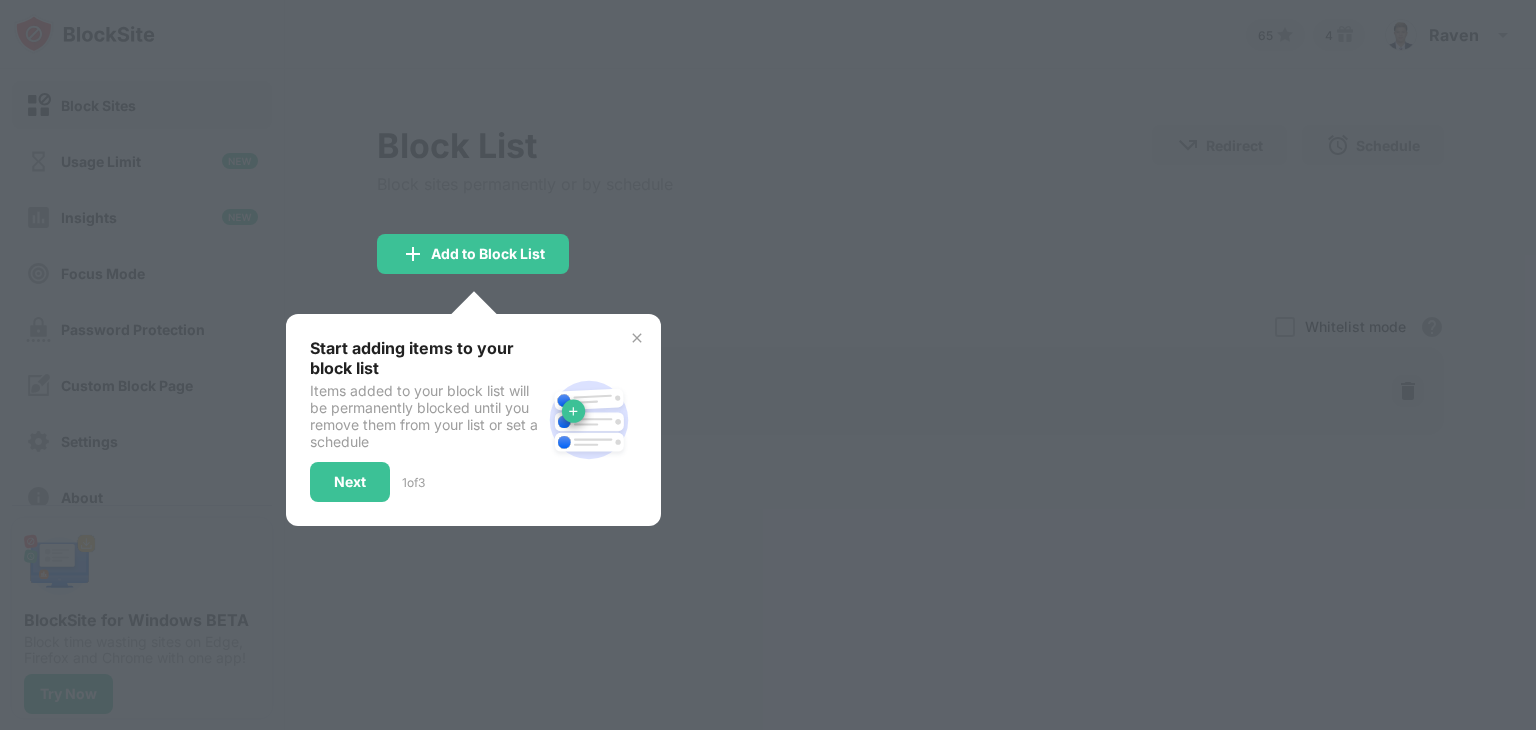 click on "Next" at bounding box center [350, 482] 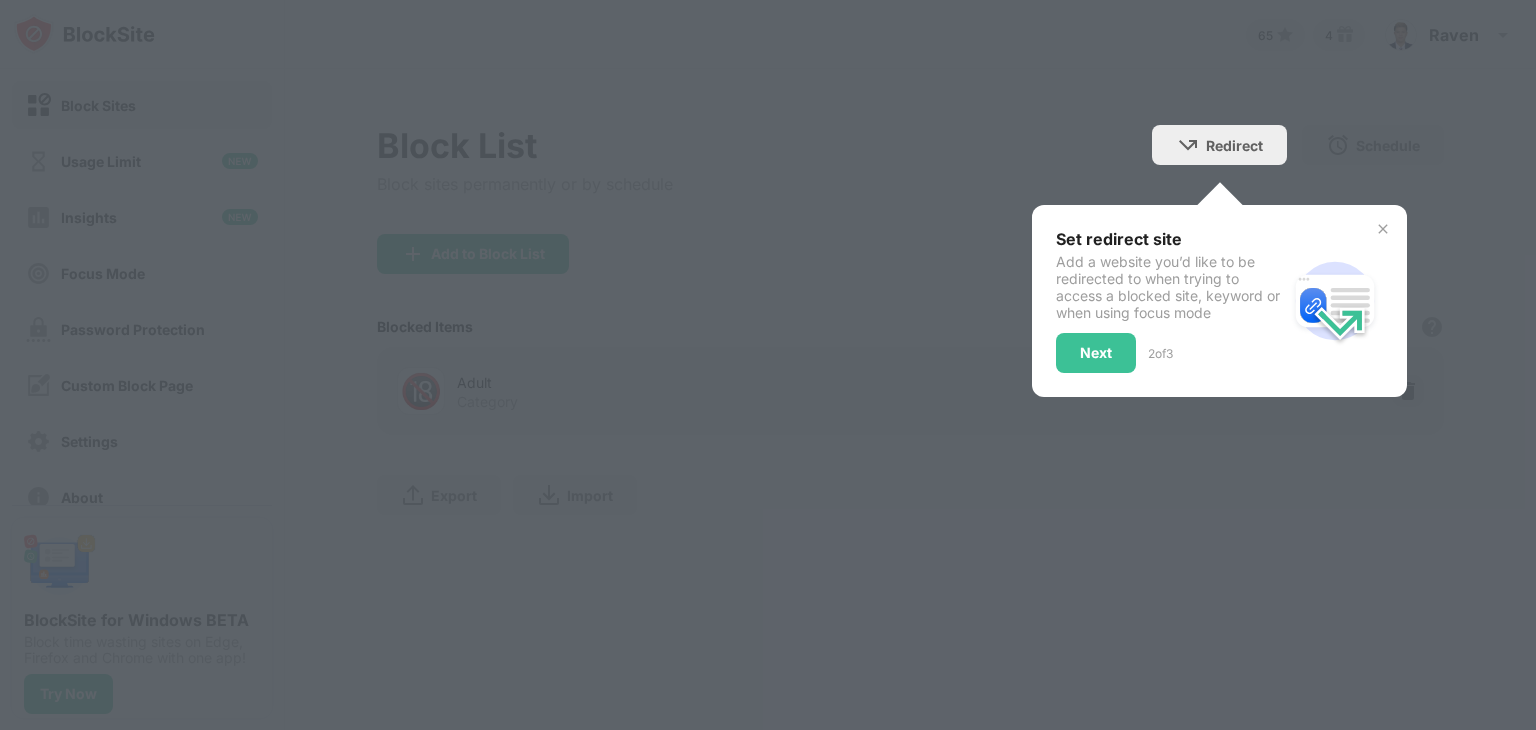 click at bounding box center [768, 365] 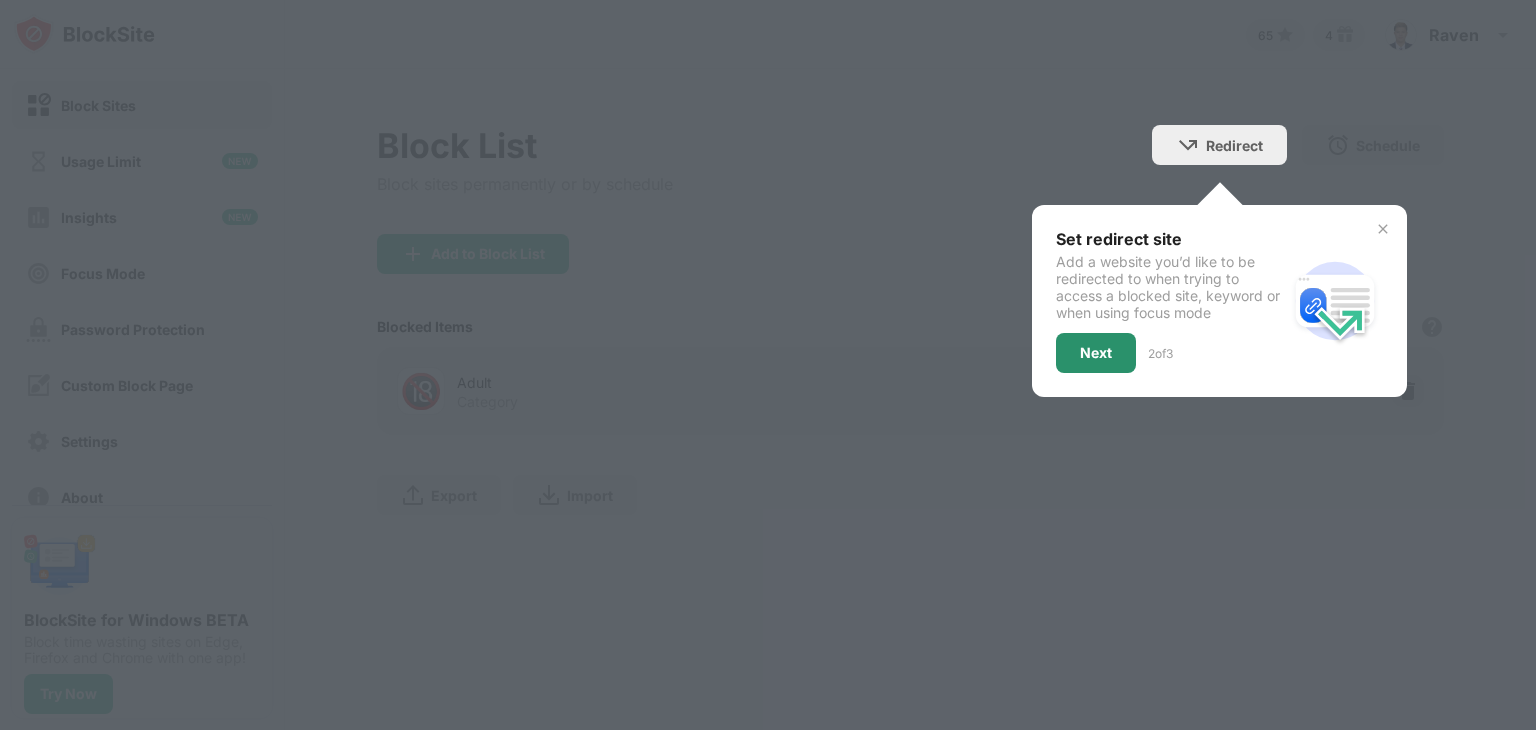 click on "Next" at bounding box center [1096, 353] 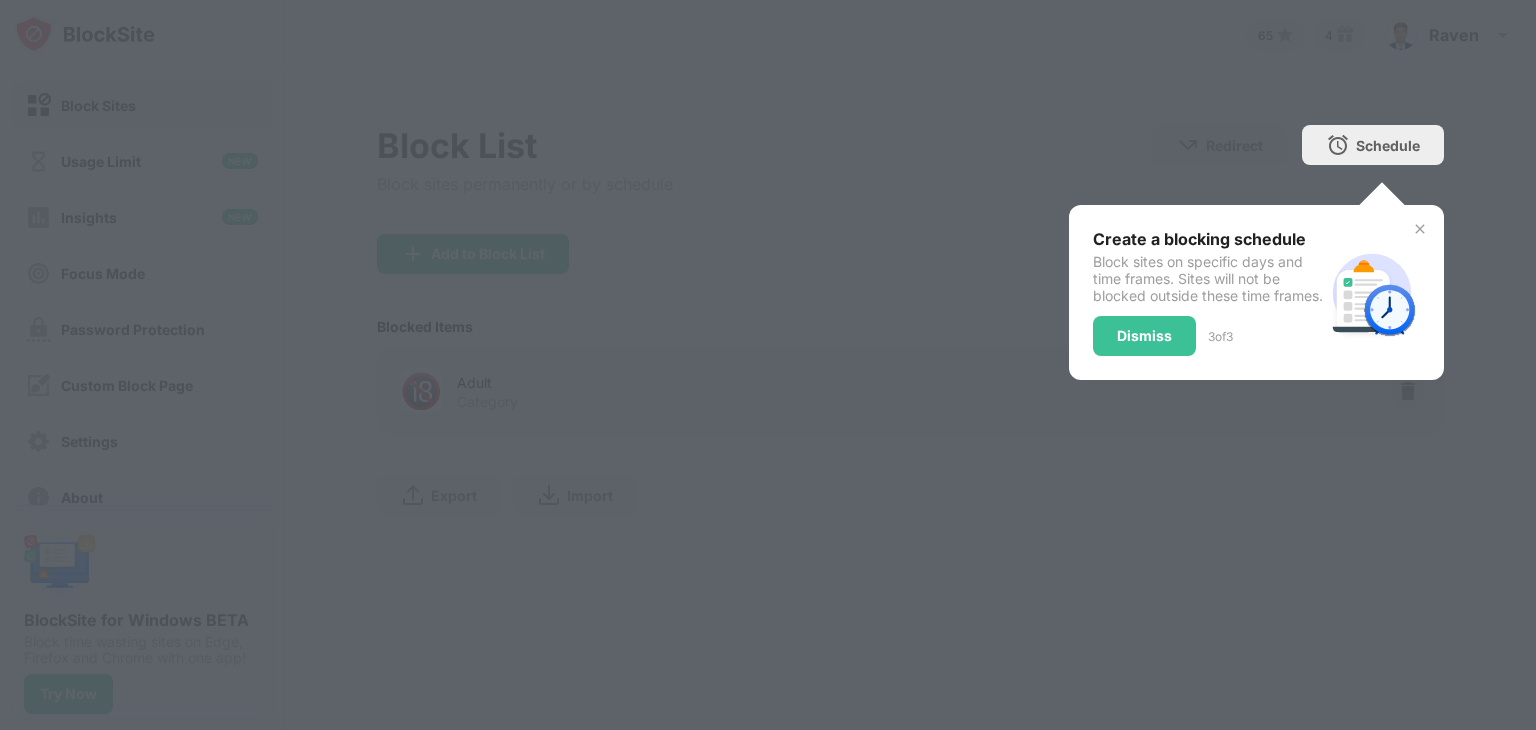 drag, startPoint x: 1087, startPoint y: 381, endPoint x: 1148, endPoint y: 389, distance: 61.522354 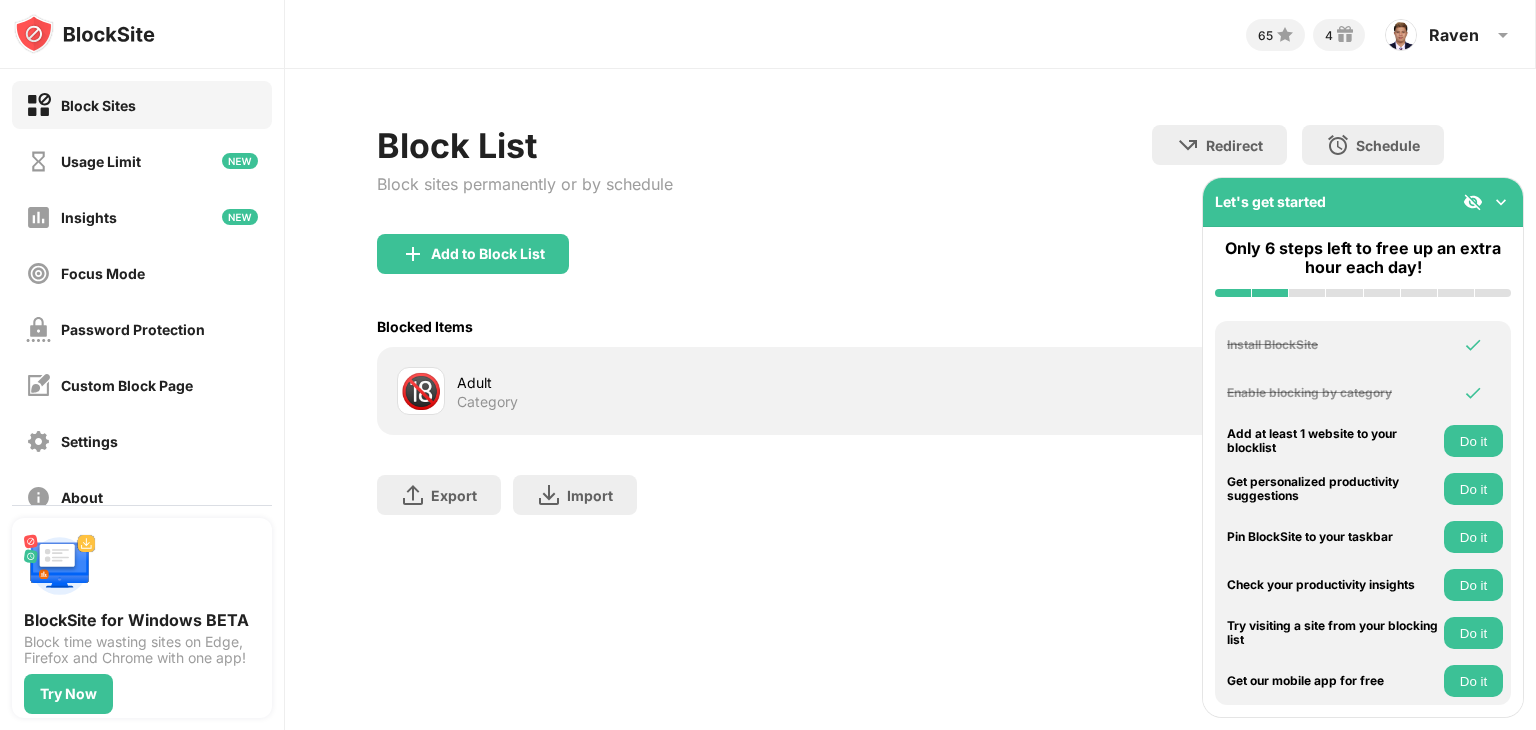 click on "Export Export Files (for websites items only) Import Import Files (for websites items only)" at bounding box center (910, 485) 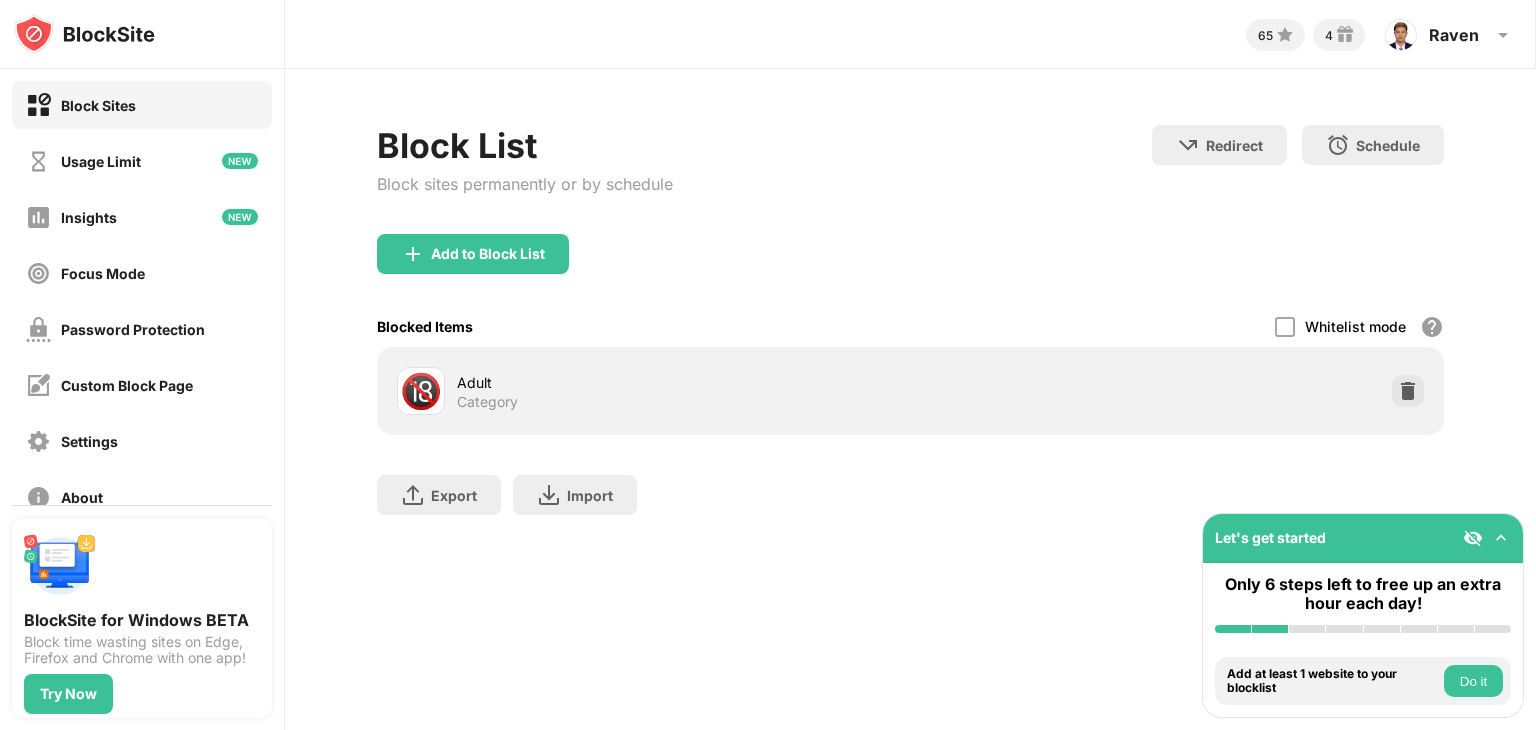 click on "Category" at bounding box center [487, 402] 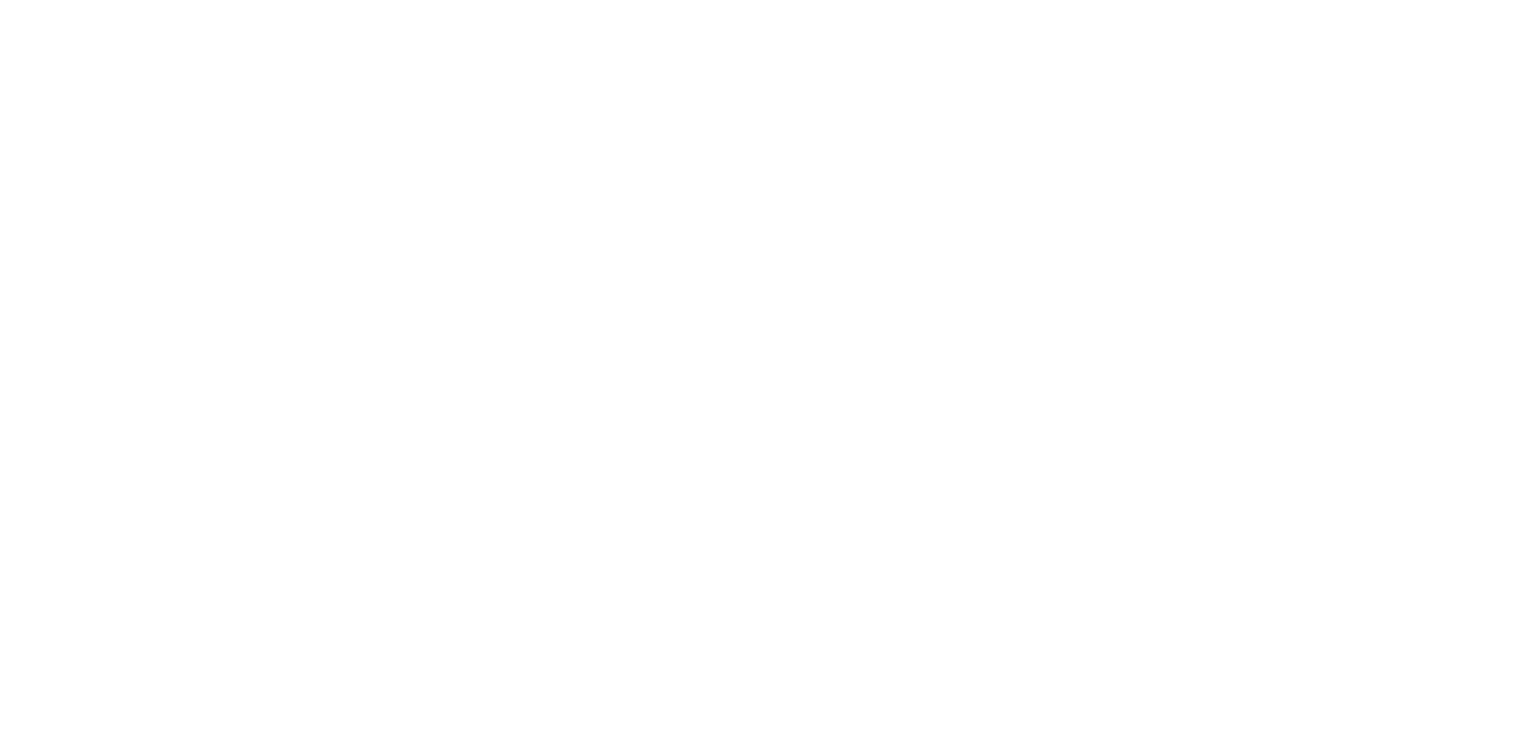 scroll, scrollTop: 0, scrollLeft: 0, axis: both 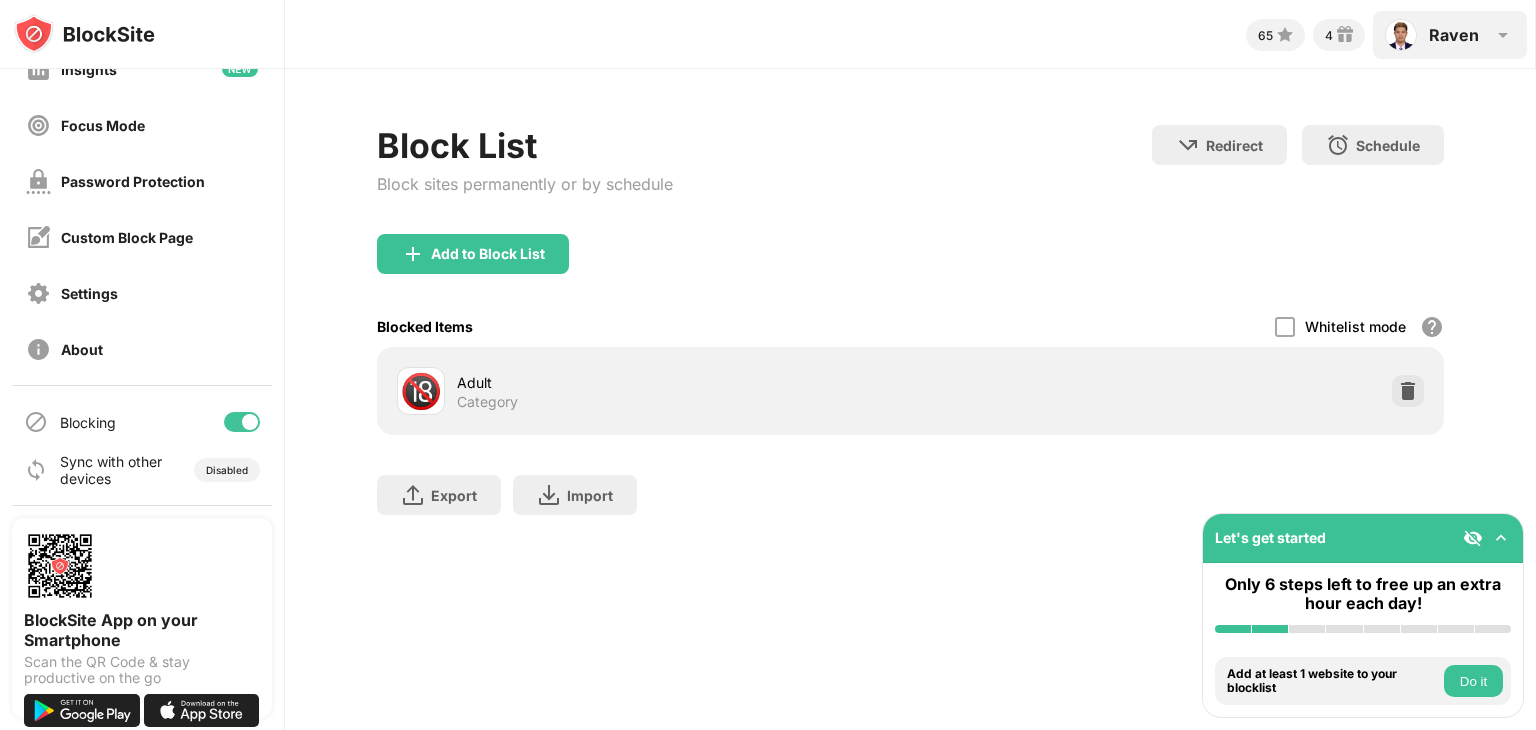 click on "[FIRST] [LAST] View Account Insights Rewards Settings Support Log Out" at bounding box center (1450, 35) 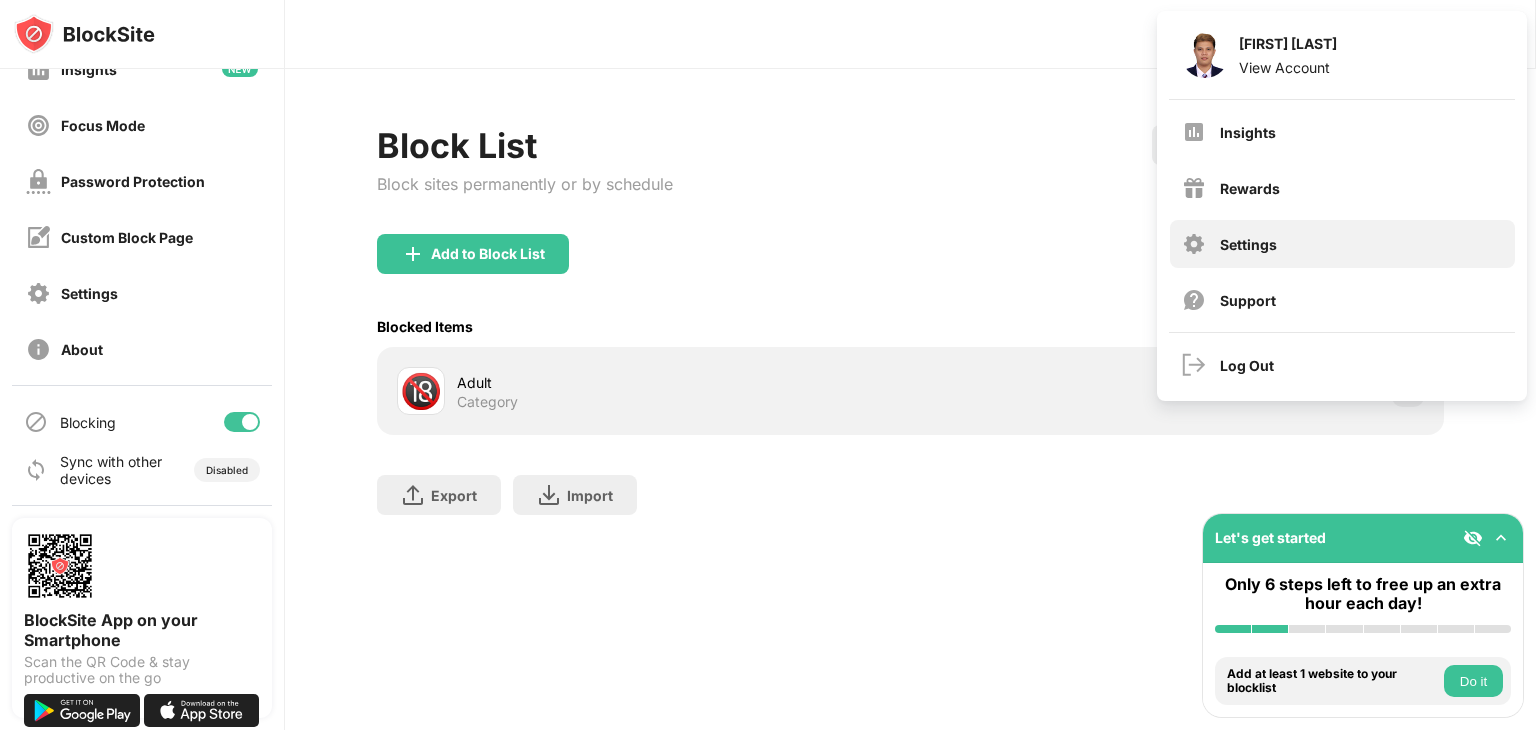 click on "Settings" at bounding box center (1342, 244) 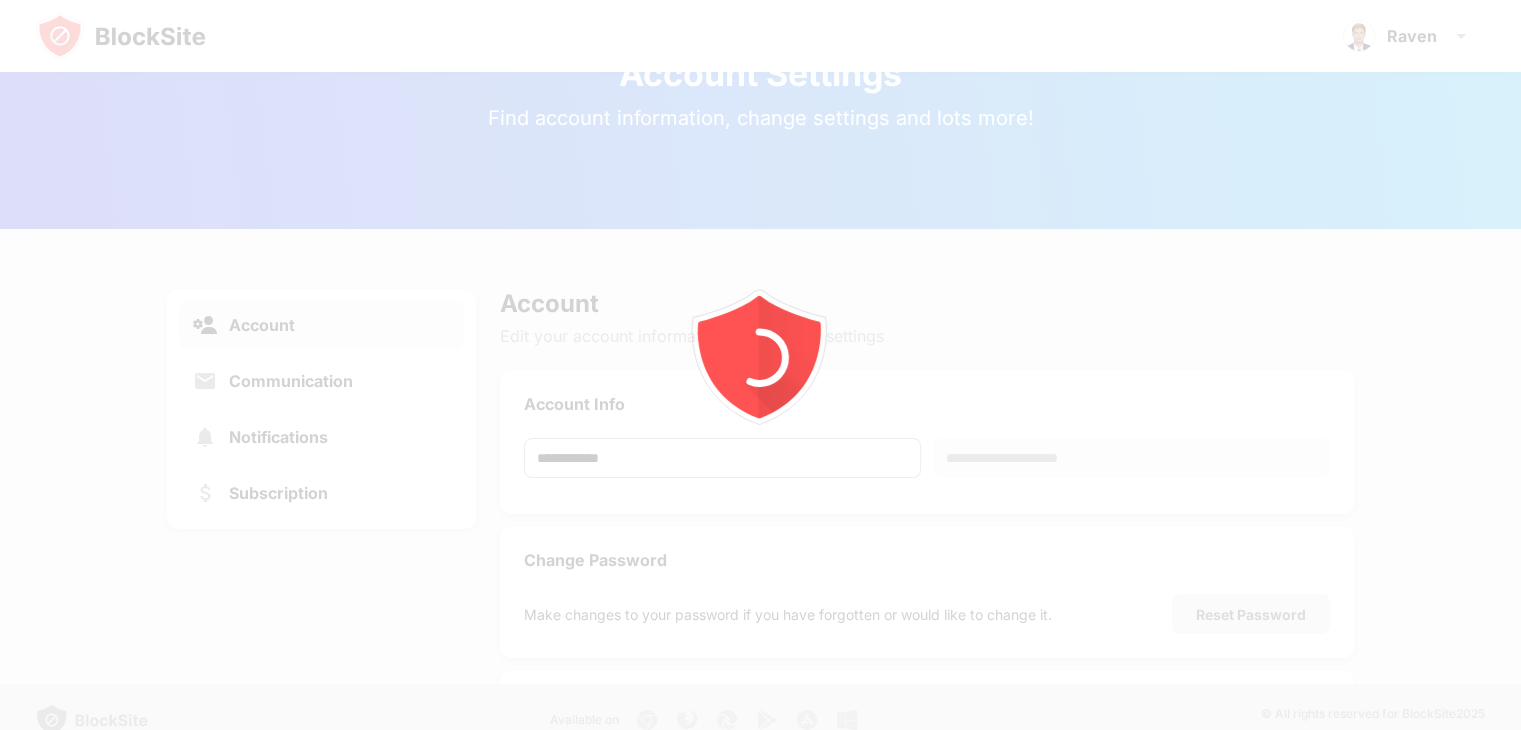 scroll, scrollTop: 72, scrollLeft: 0, axis: vertical 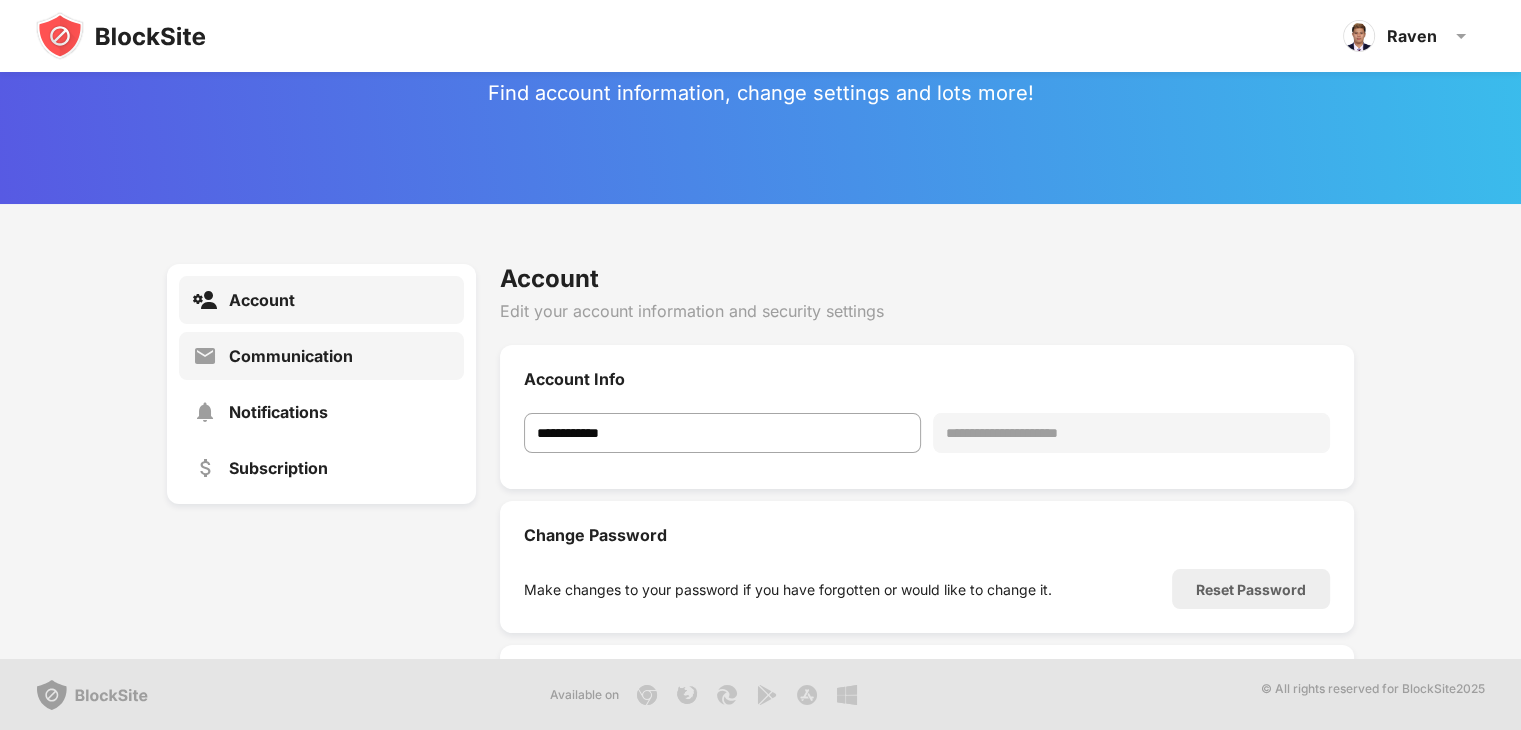 click on "Communication" at bounding box center [291, 356] 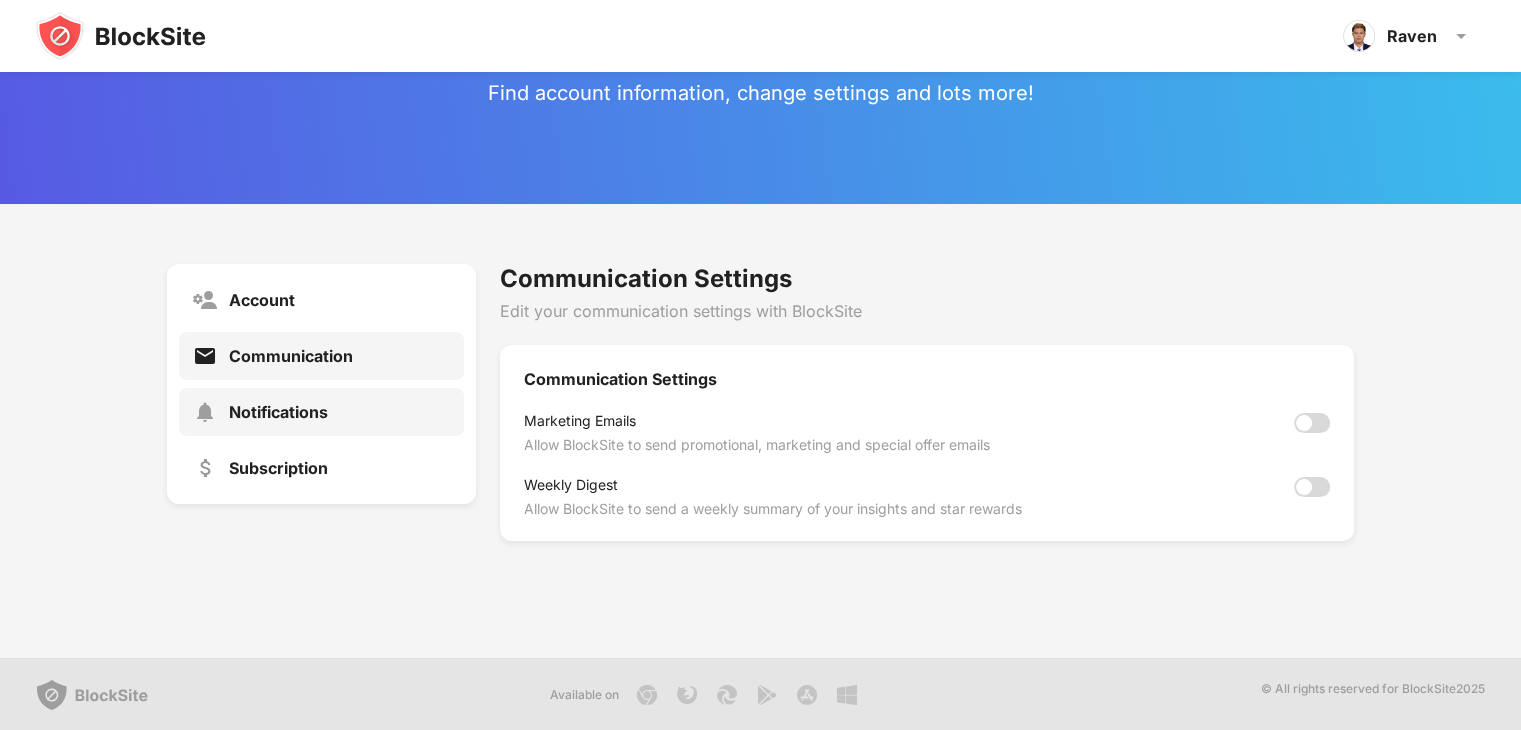 click on "Notifications" at bounding box center [278, 412] 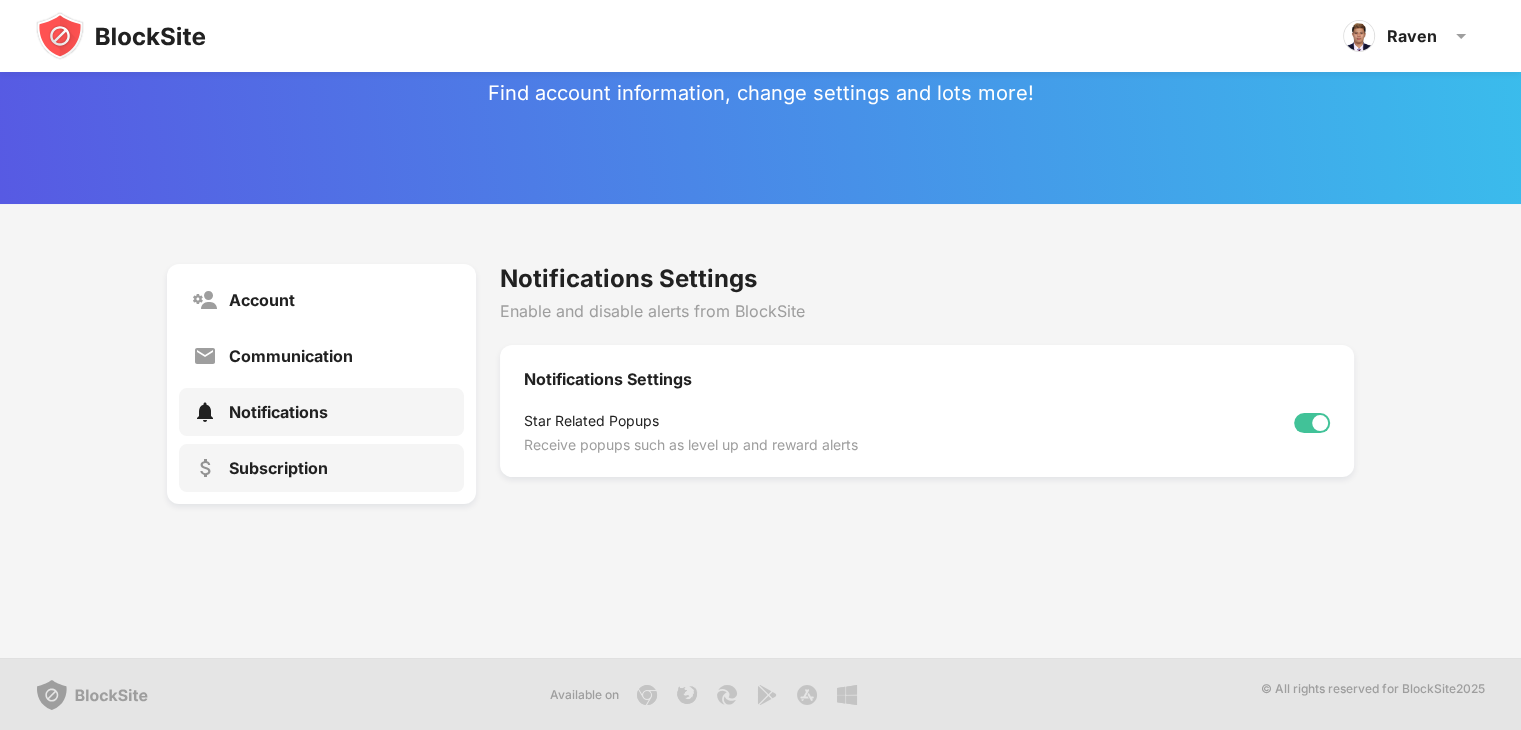 click on "Subscription" at bounding box center (278, 468) 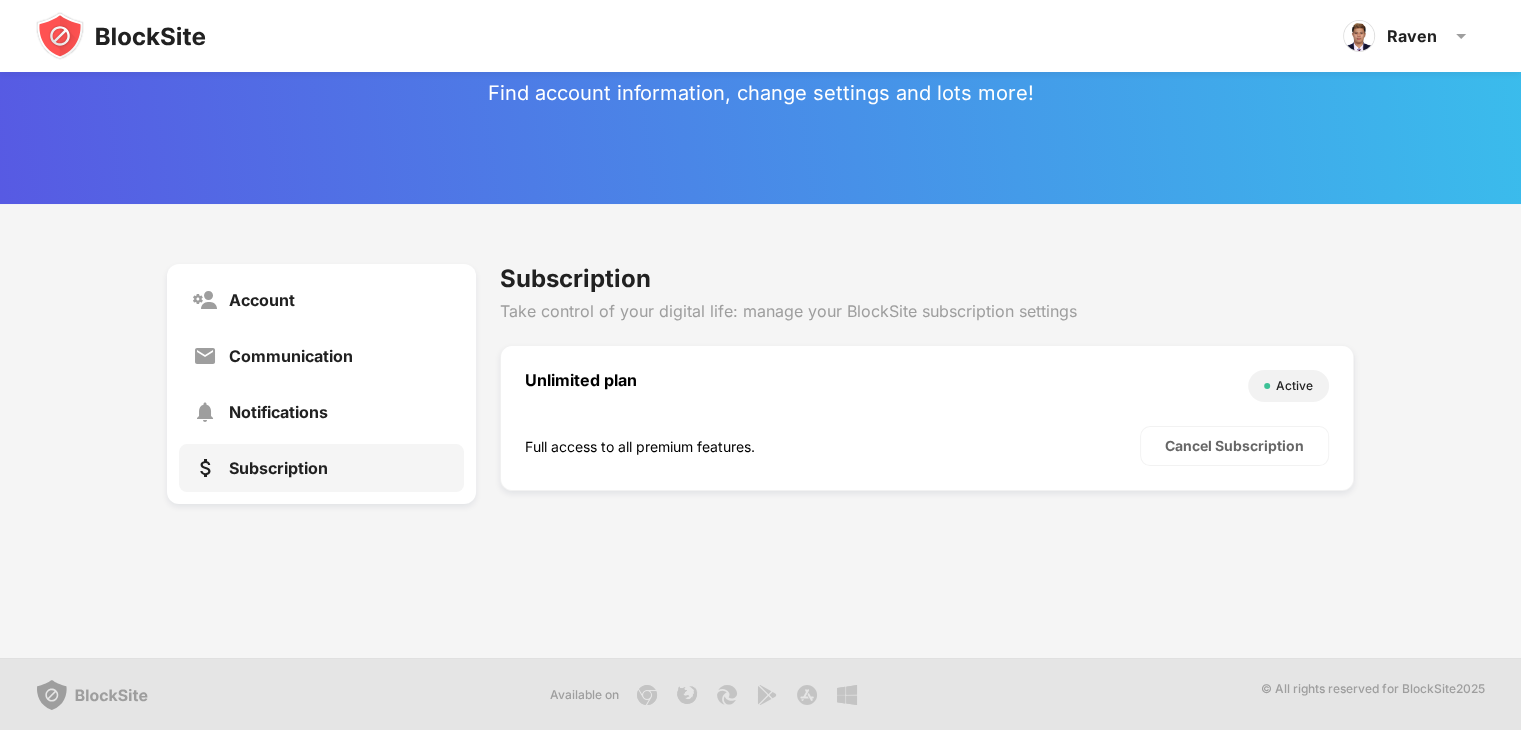 click on "Full access to all premium features." at bounding box center (832, 446) 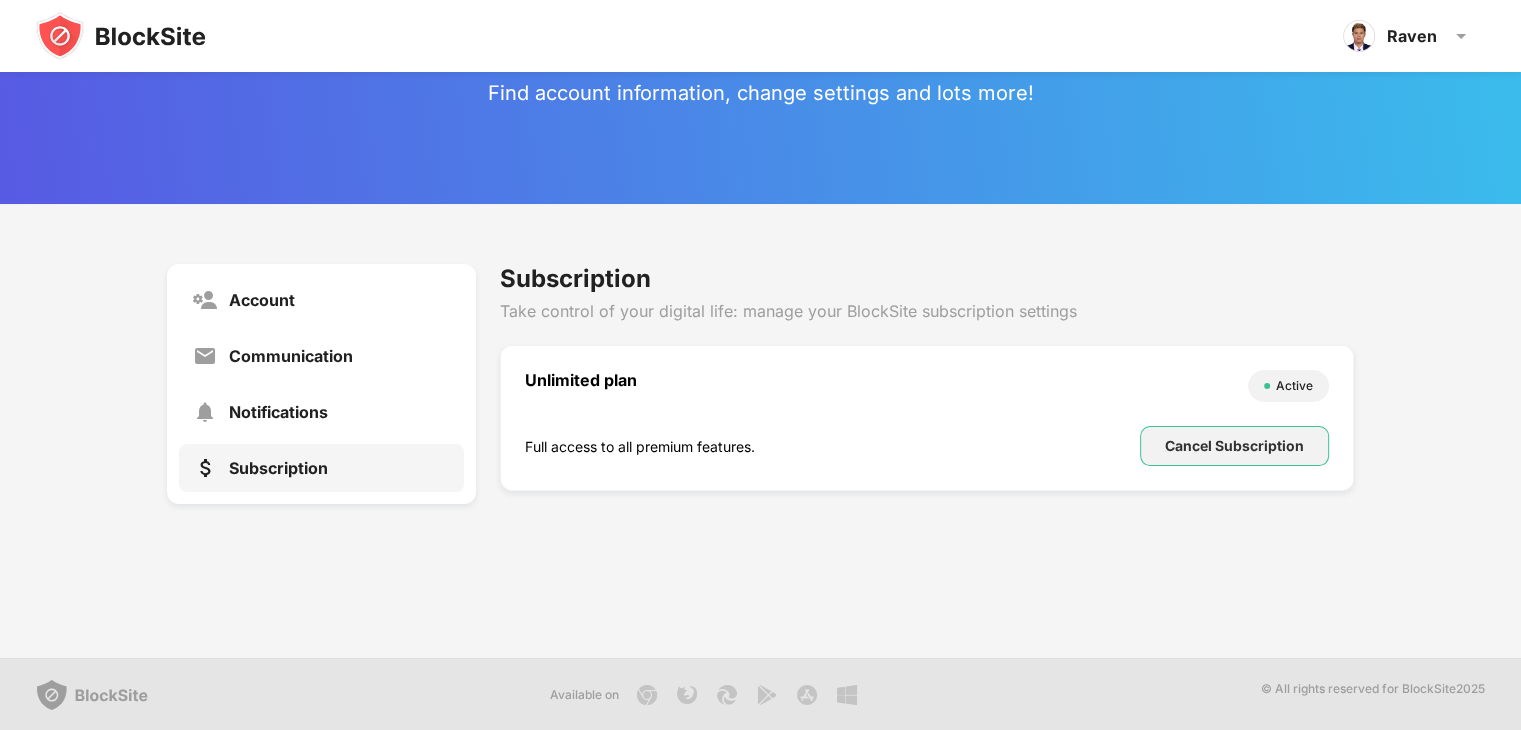 click on "Cancel Subscription" at bounding box center [1234, 446] 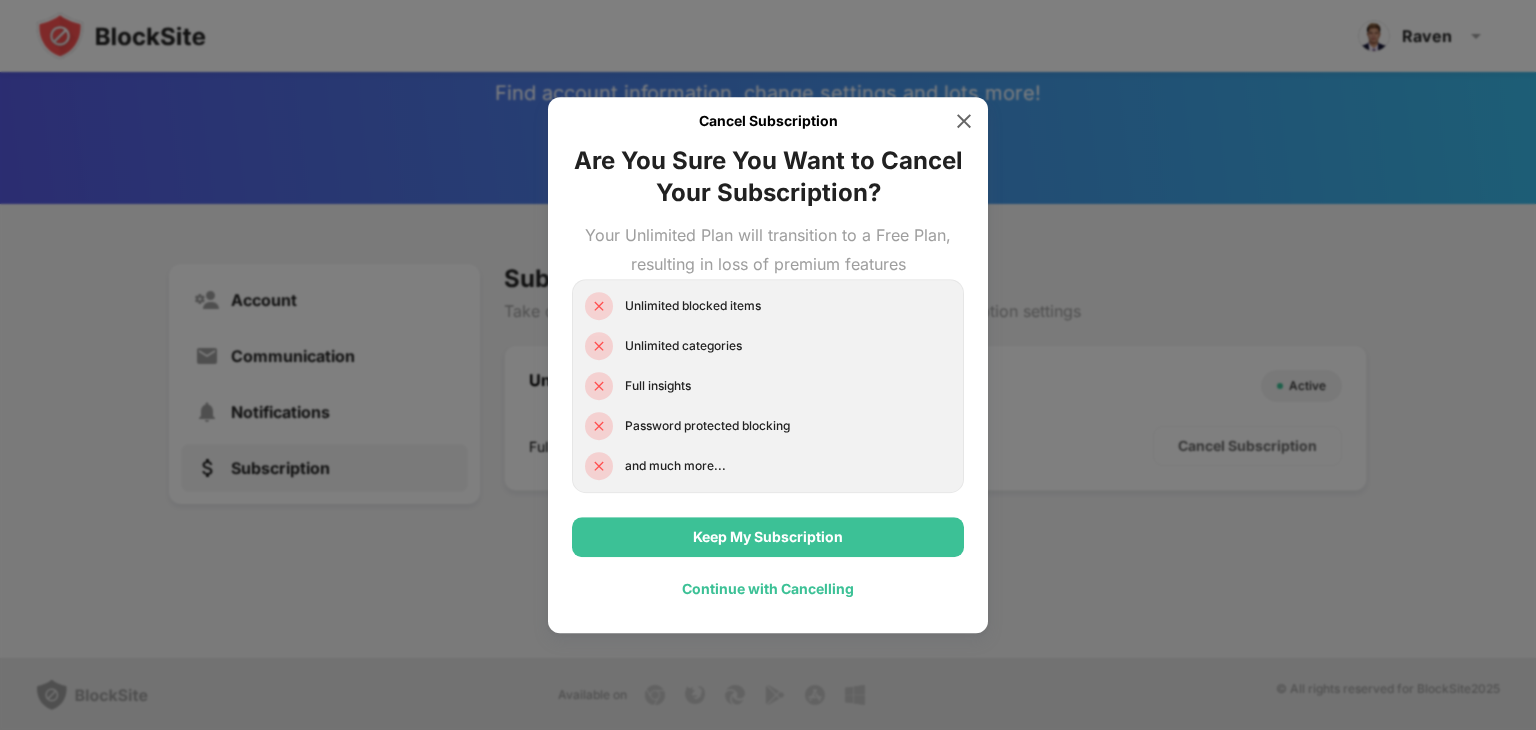 click on "Continue with Cancelling" at bounding box center [768, 589] 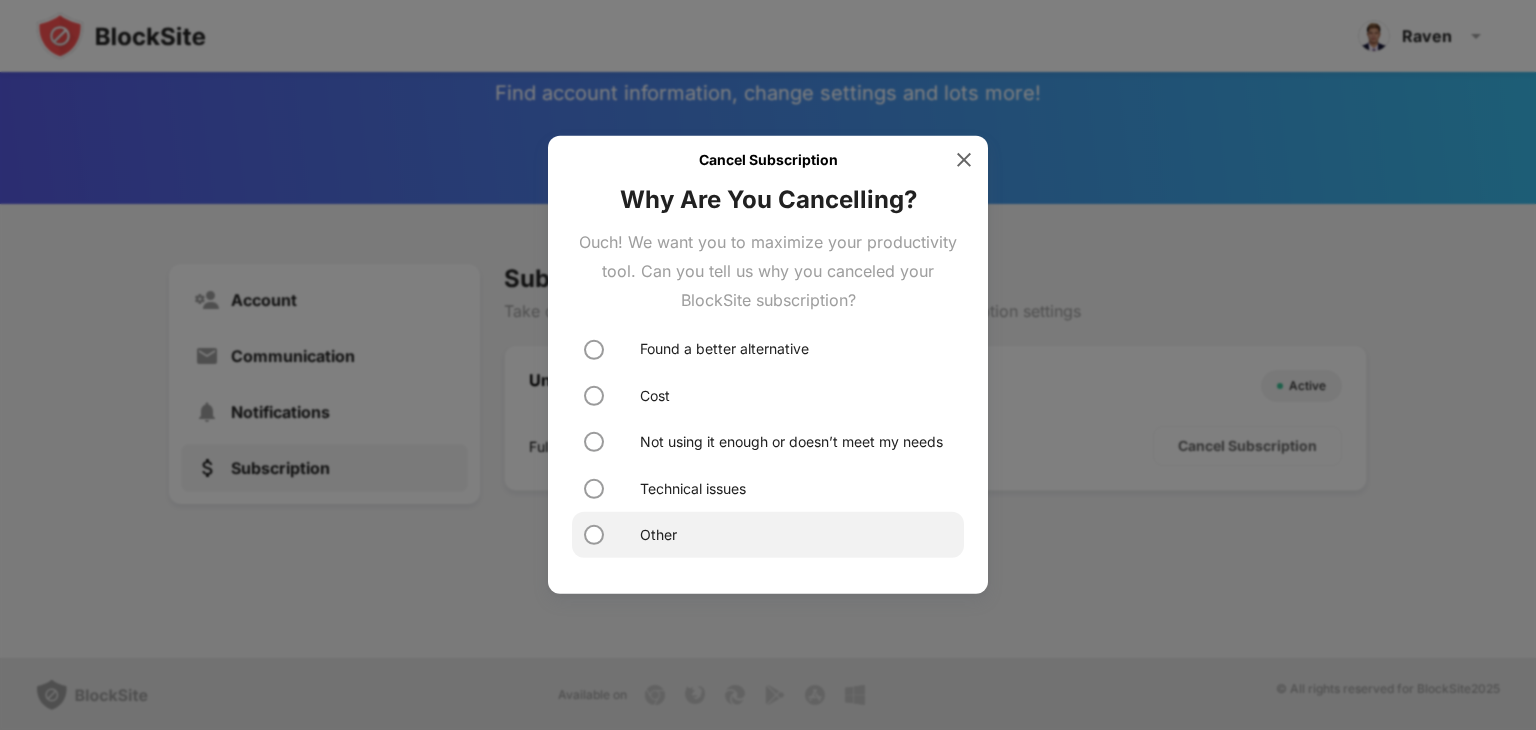 click on "Other" at bounding box center [768, 535] 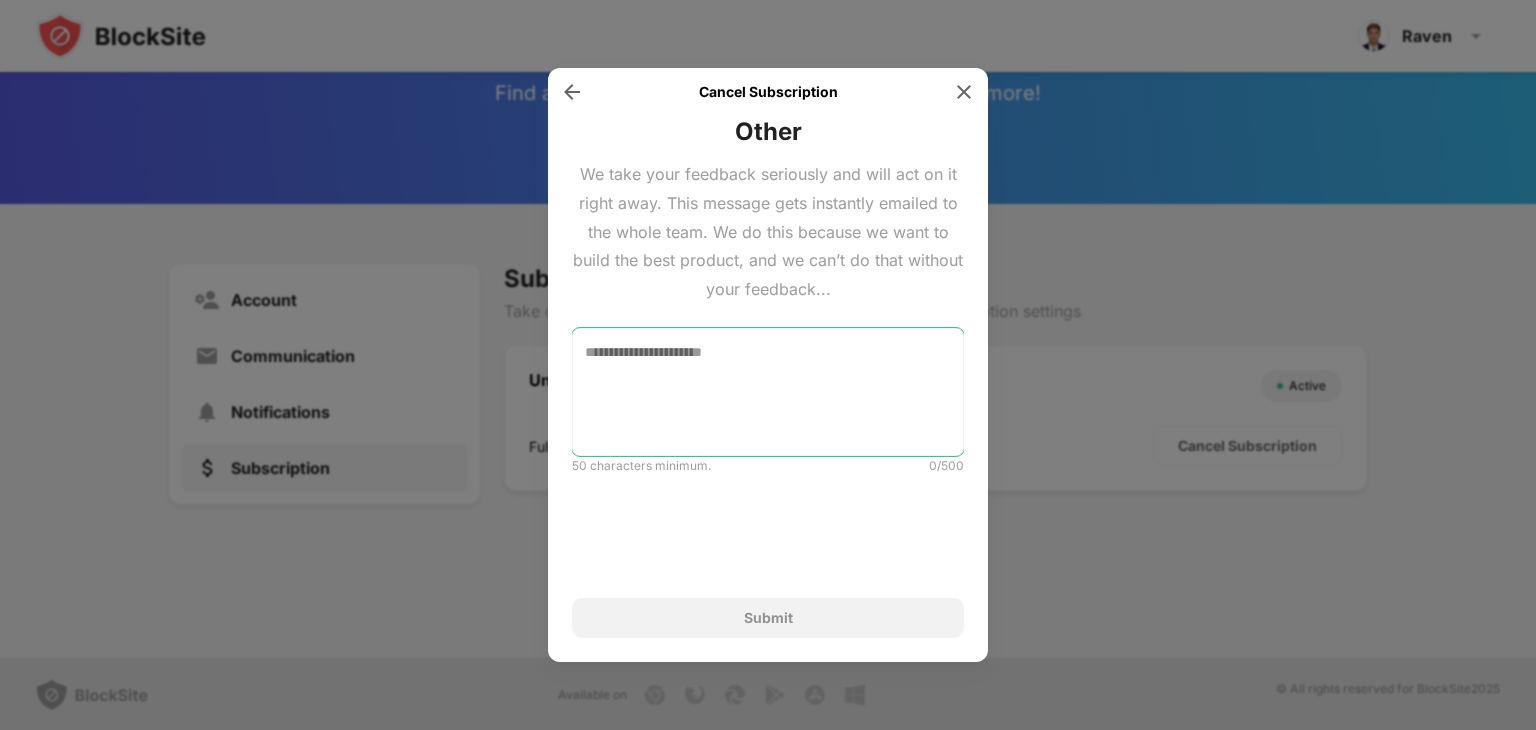 click at bounding box center [768, 392] 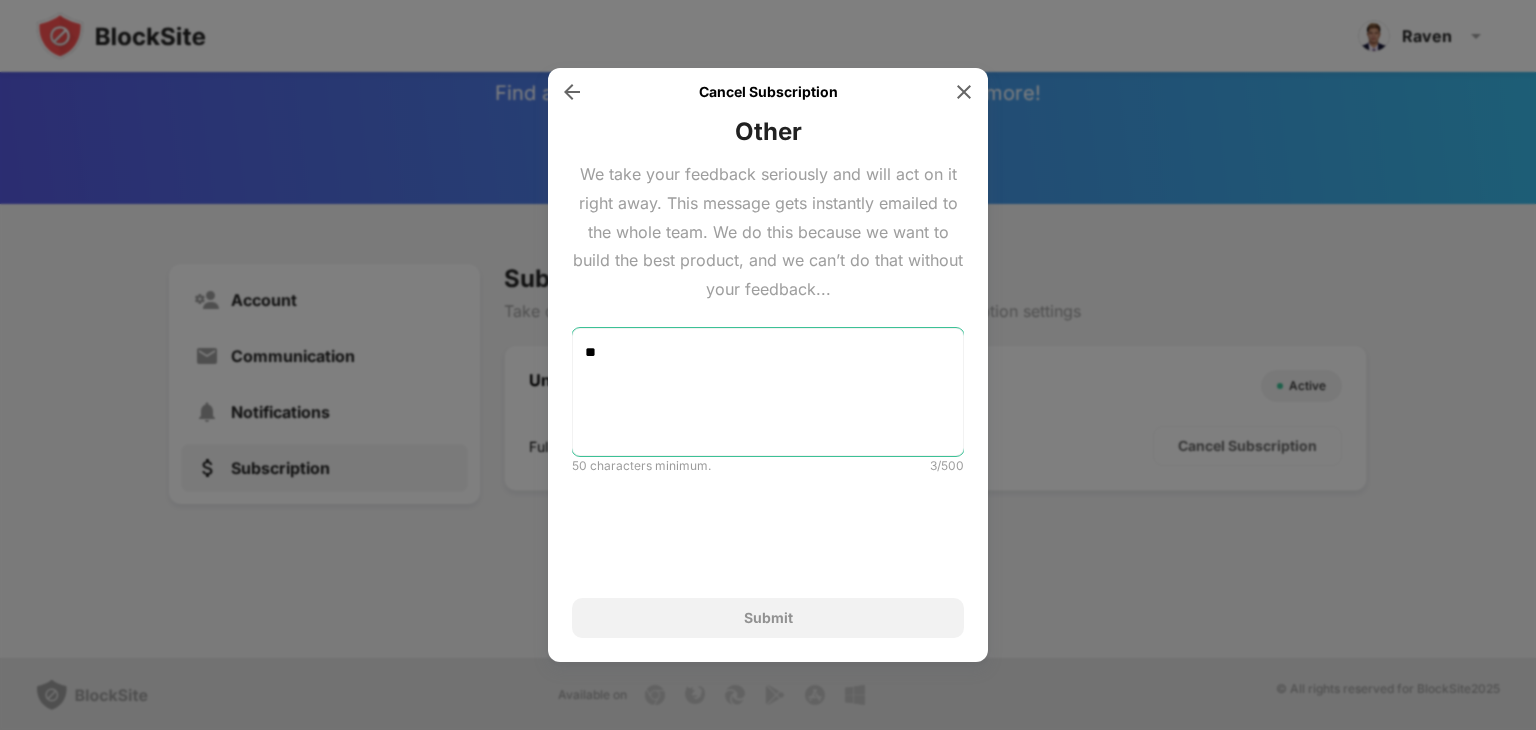 type on "*" 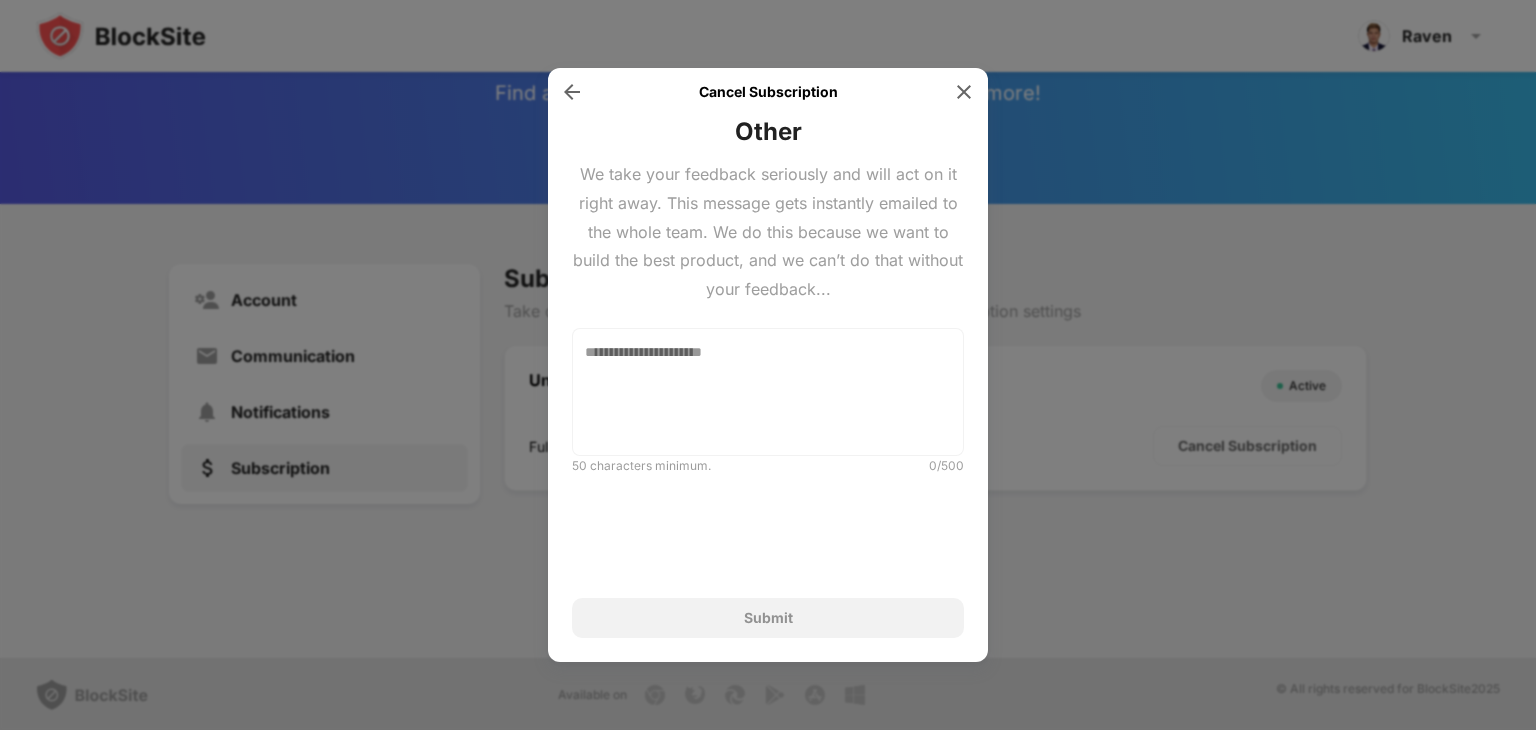 click on "Submit" at bounding box center (768, 618) 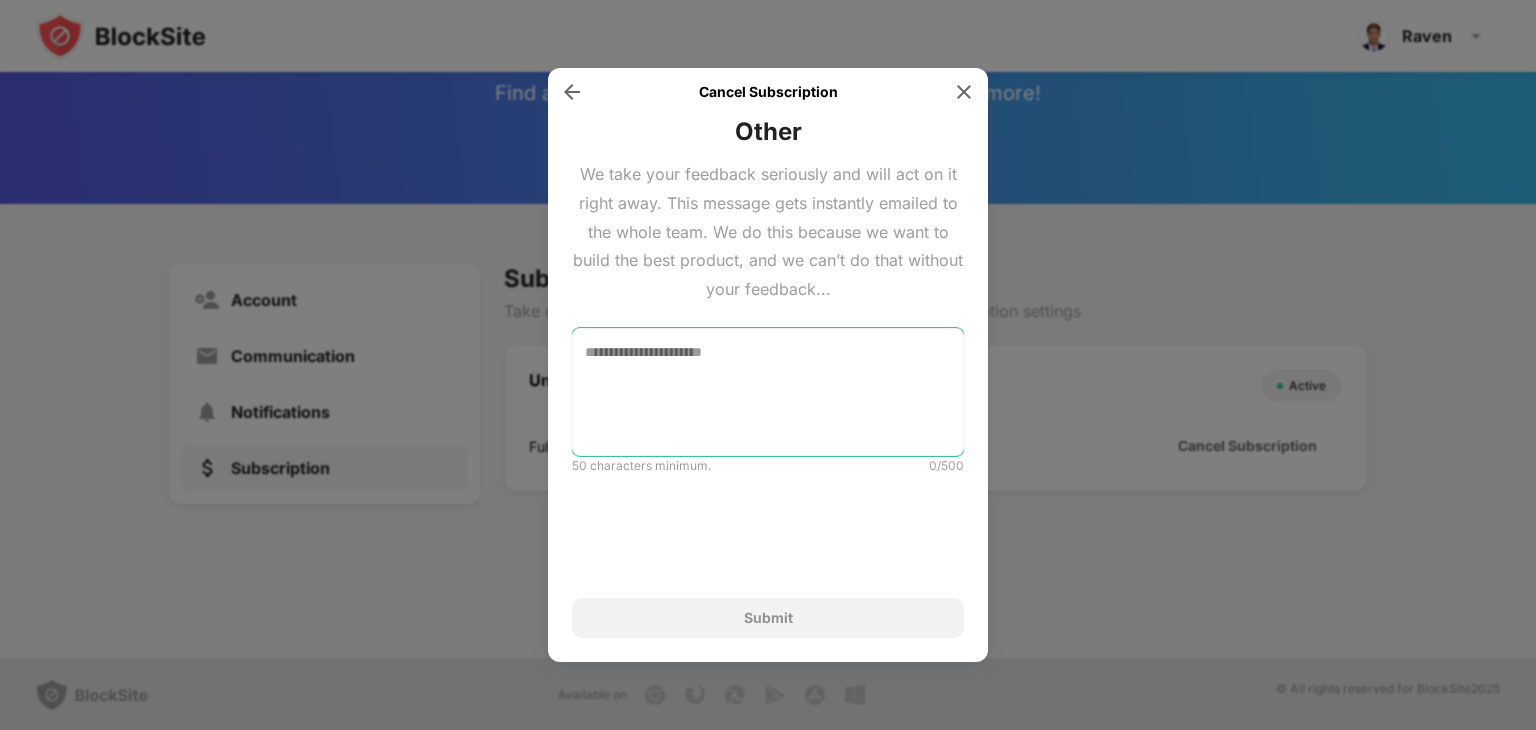 click at bounding box center [768, 392] 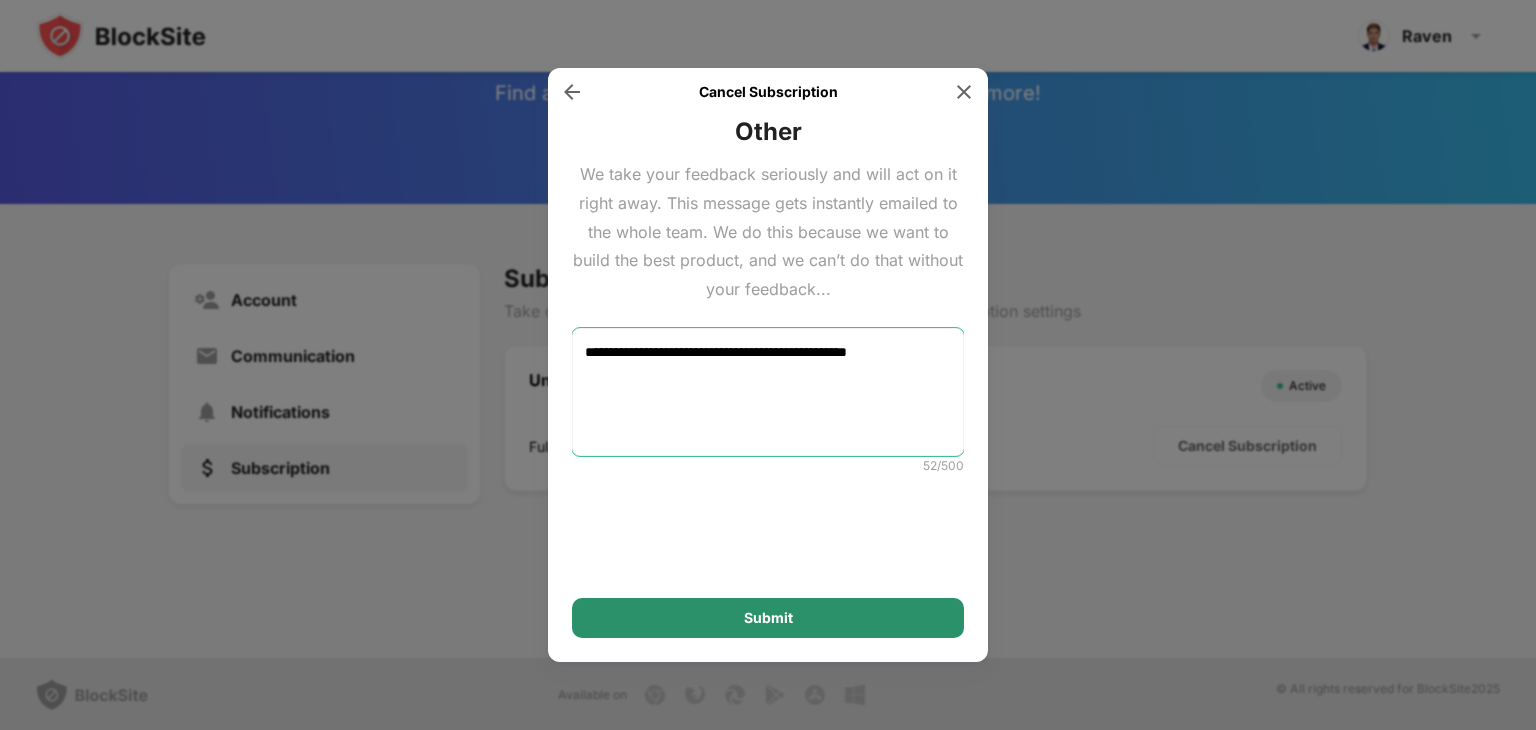 type on "**********" 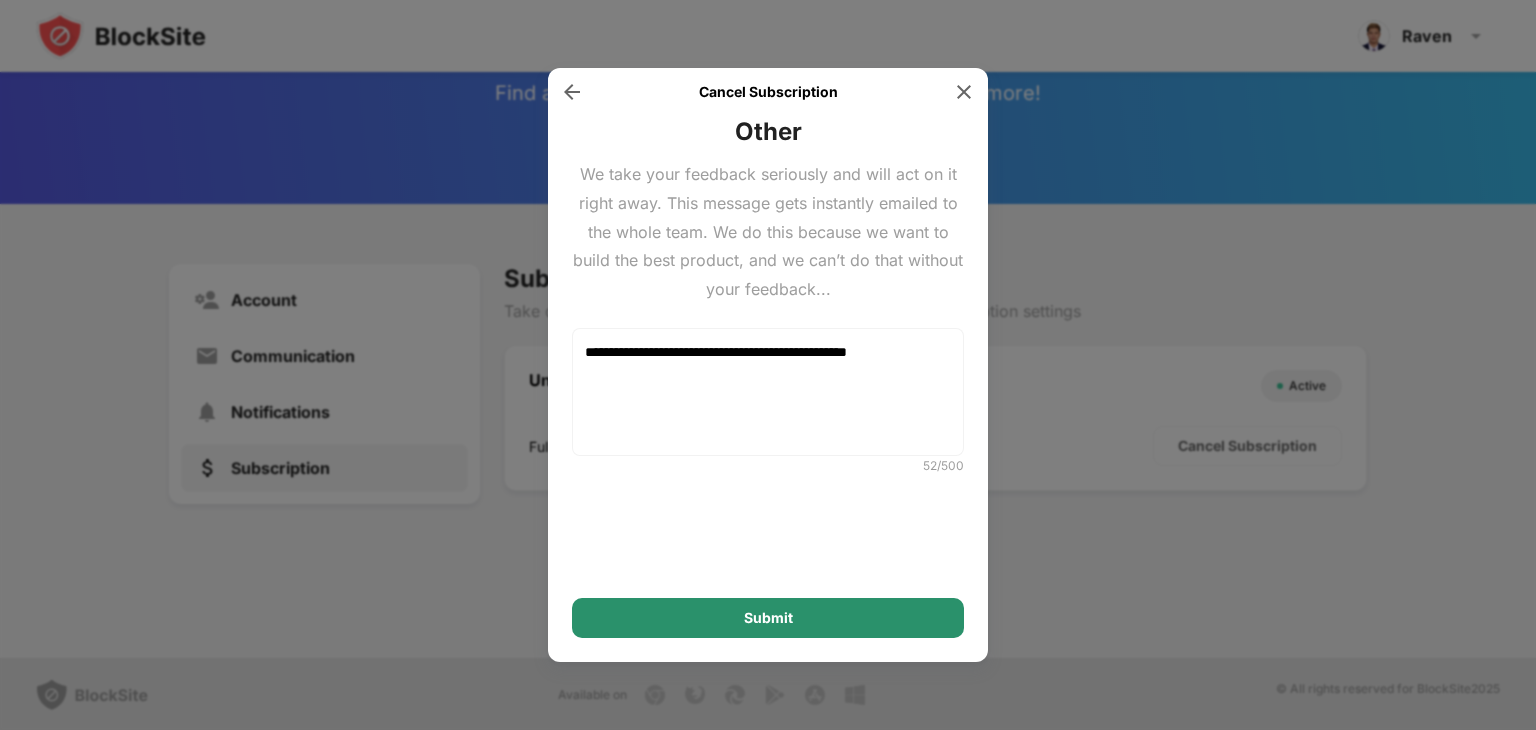 click on "Submit" at bounding box center [768, 618] 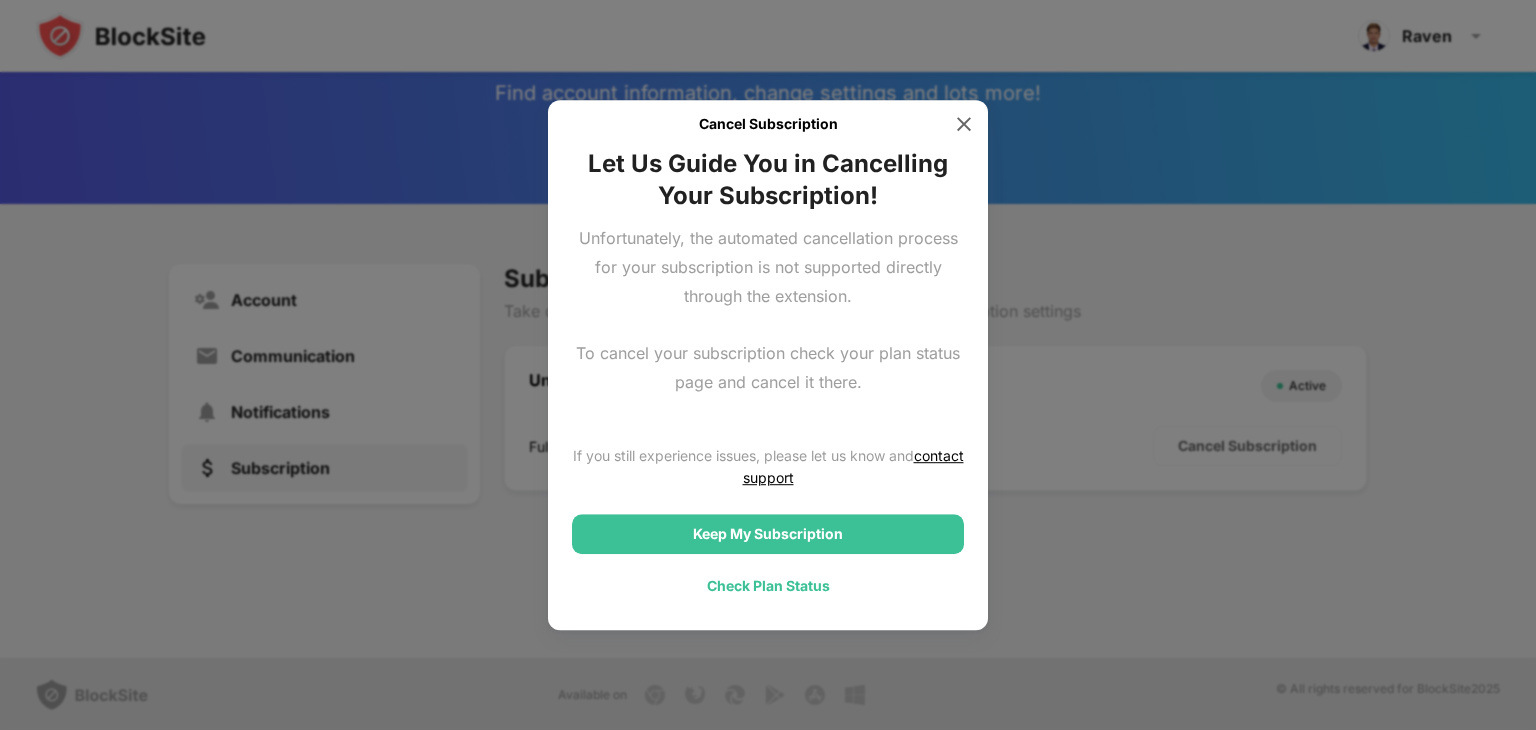 click on "Check Plan Status" at bounding box center [768, 586] 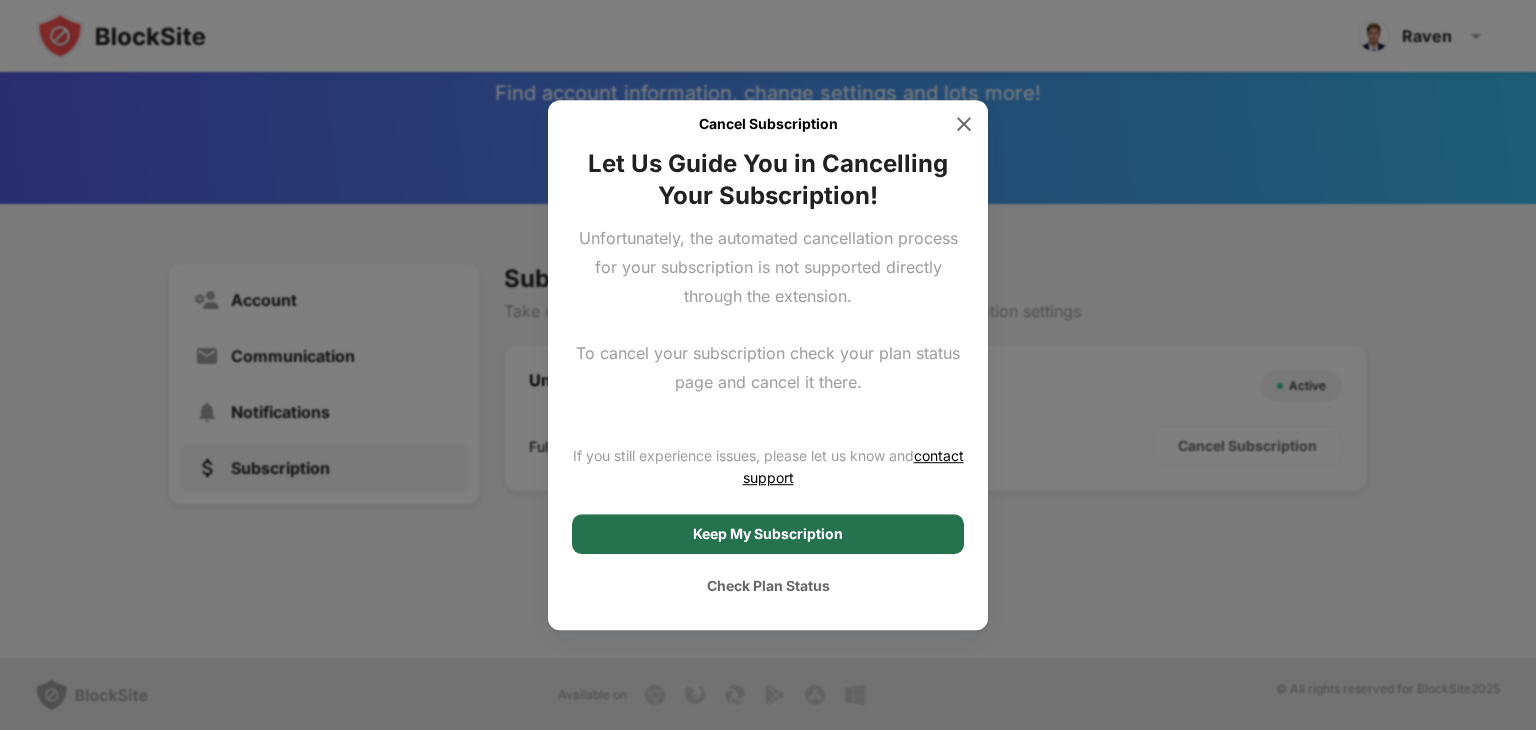 click on "Keep My Subscription" at bounding box center (768, 534) 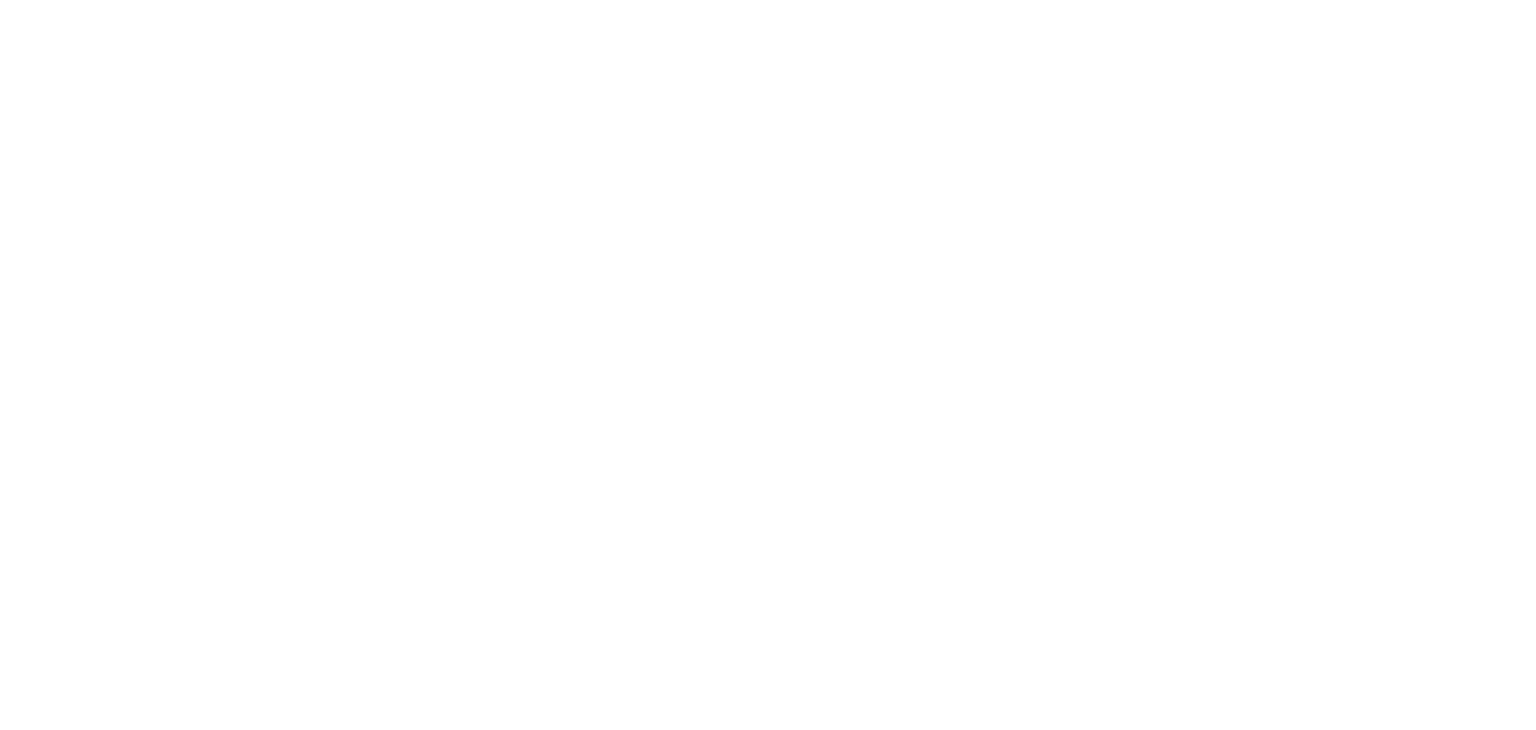 scroll, scrollTop: 0, scrollLeft: 0, axis: both 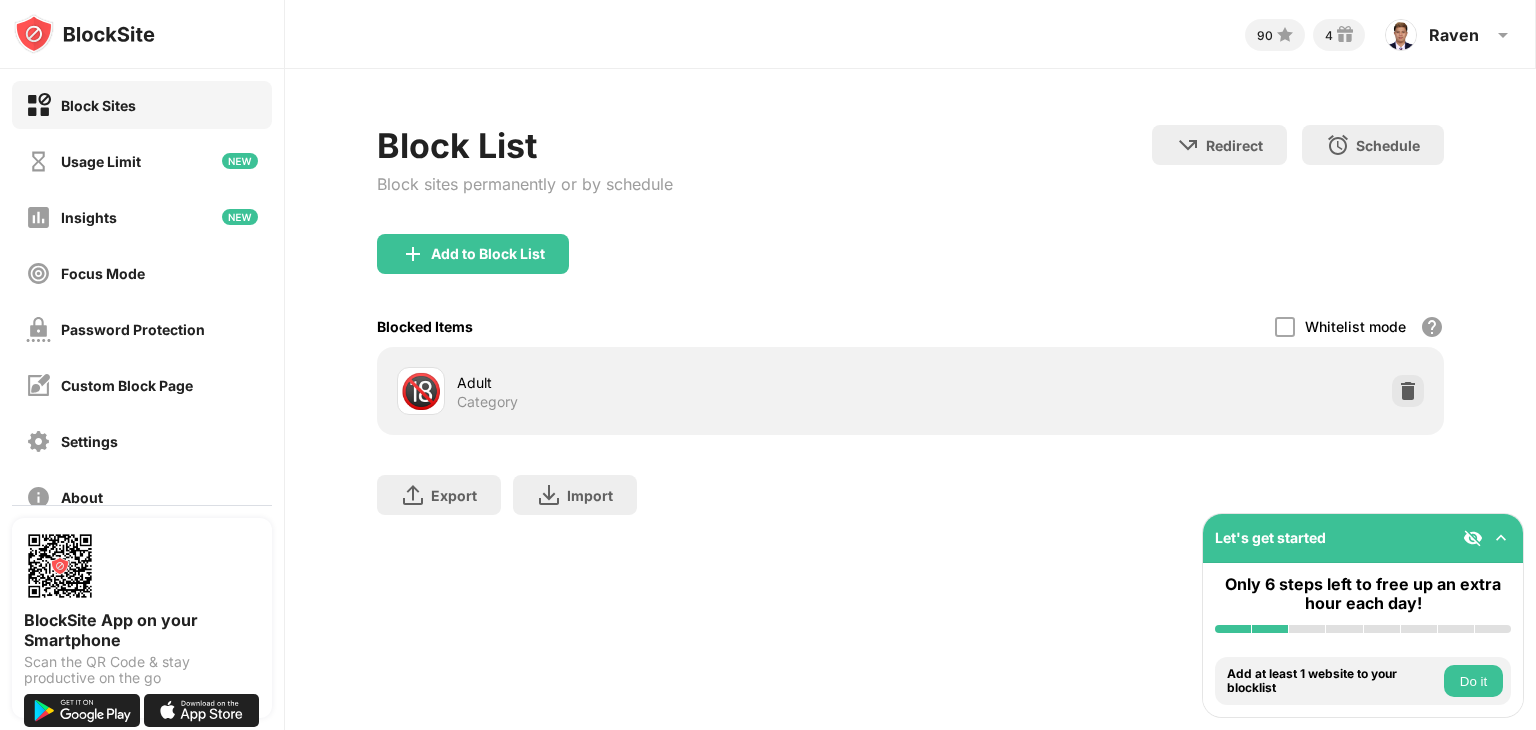 click on "Adult" at bounding box center [683, 382] 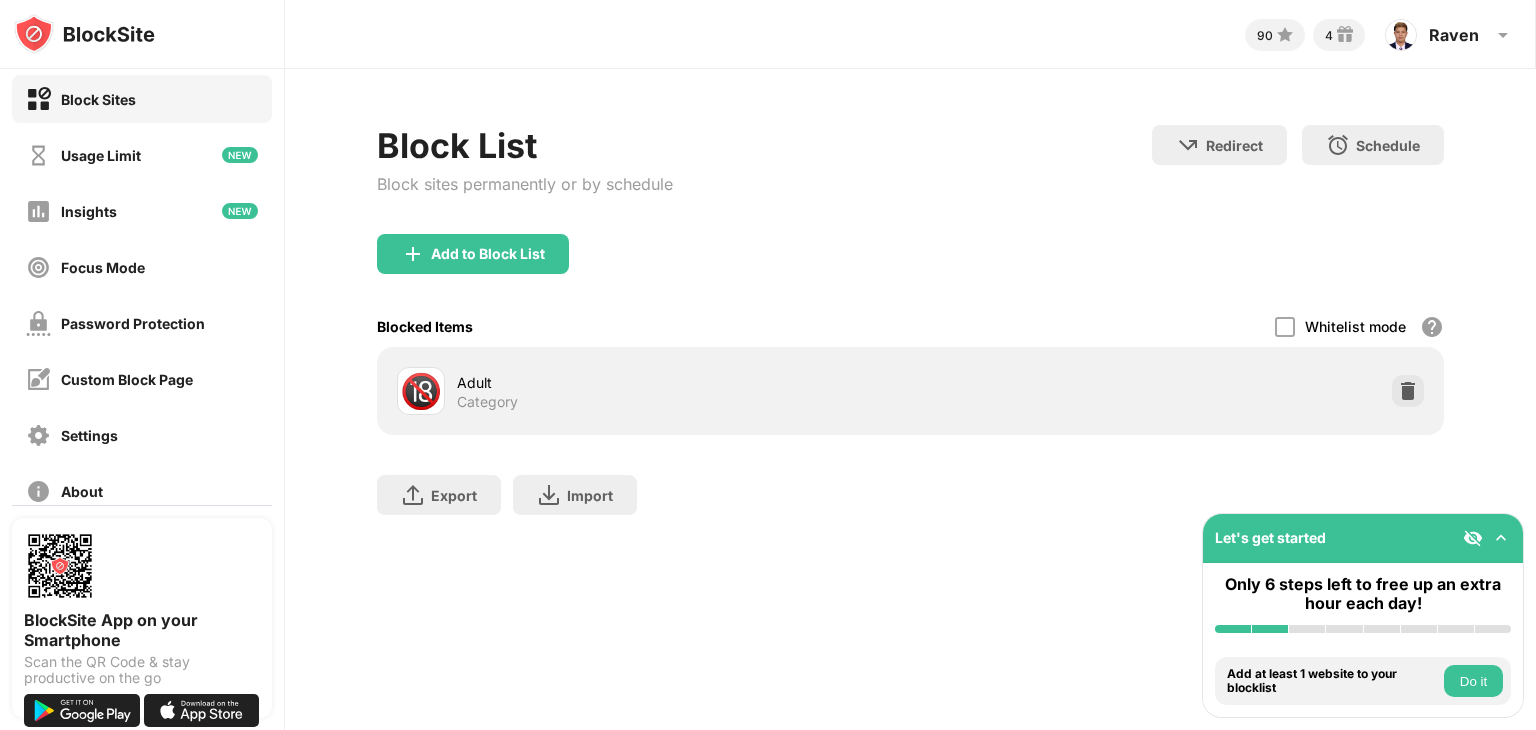 scroll, scrollTop: 0, scrollLeft: 0, axis: both 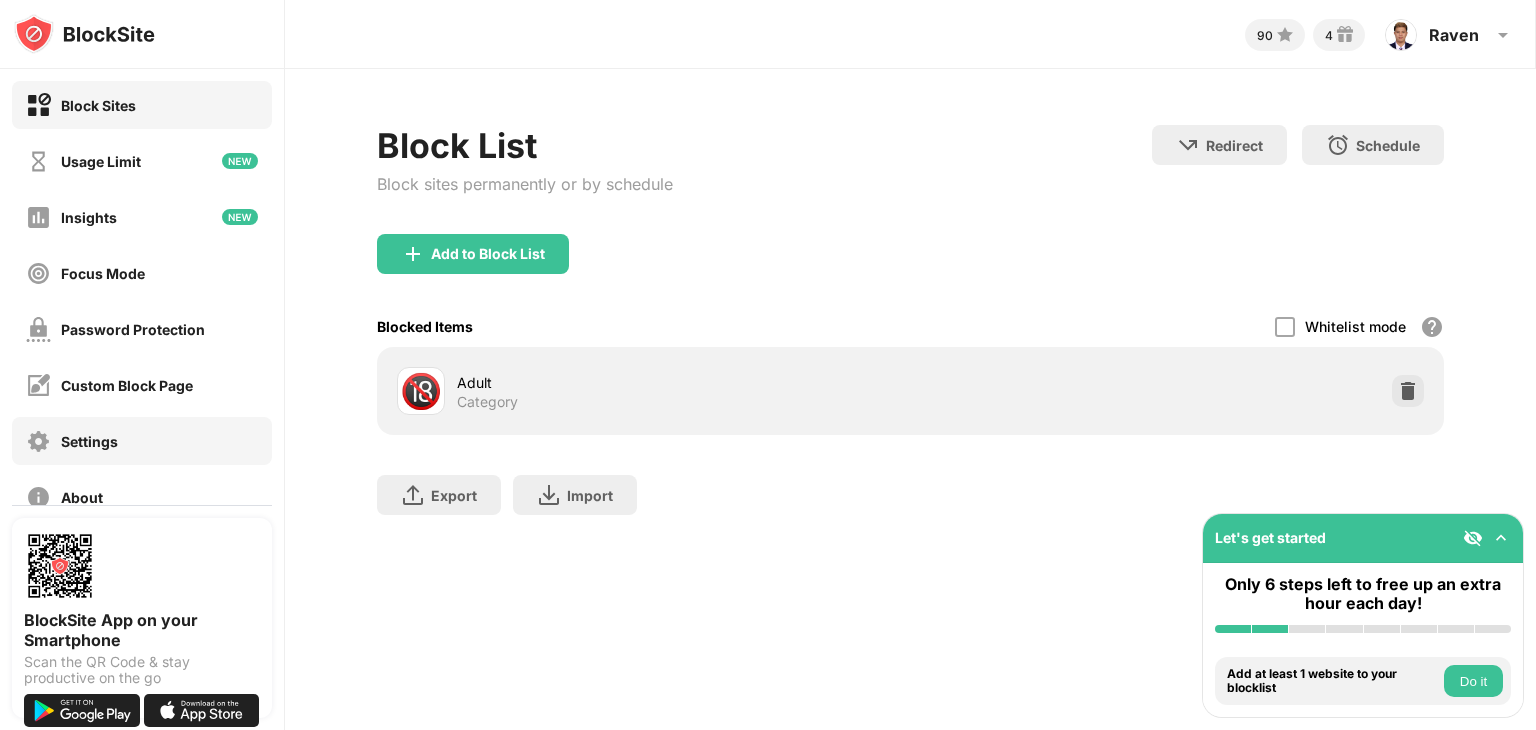 click on "Settings" at bounding box center [142, 441] 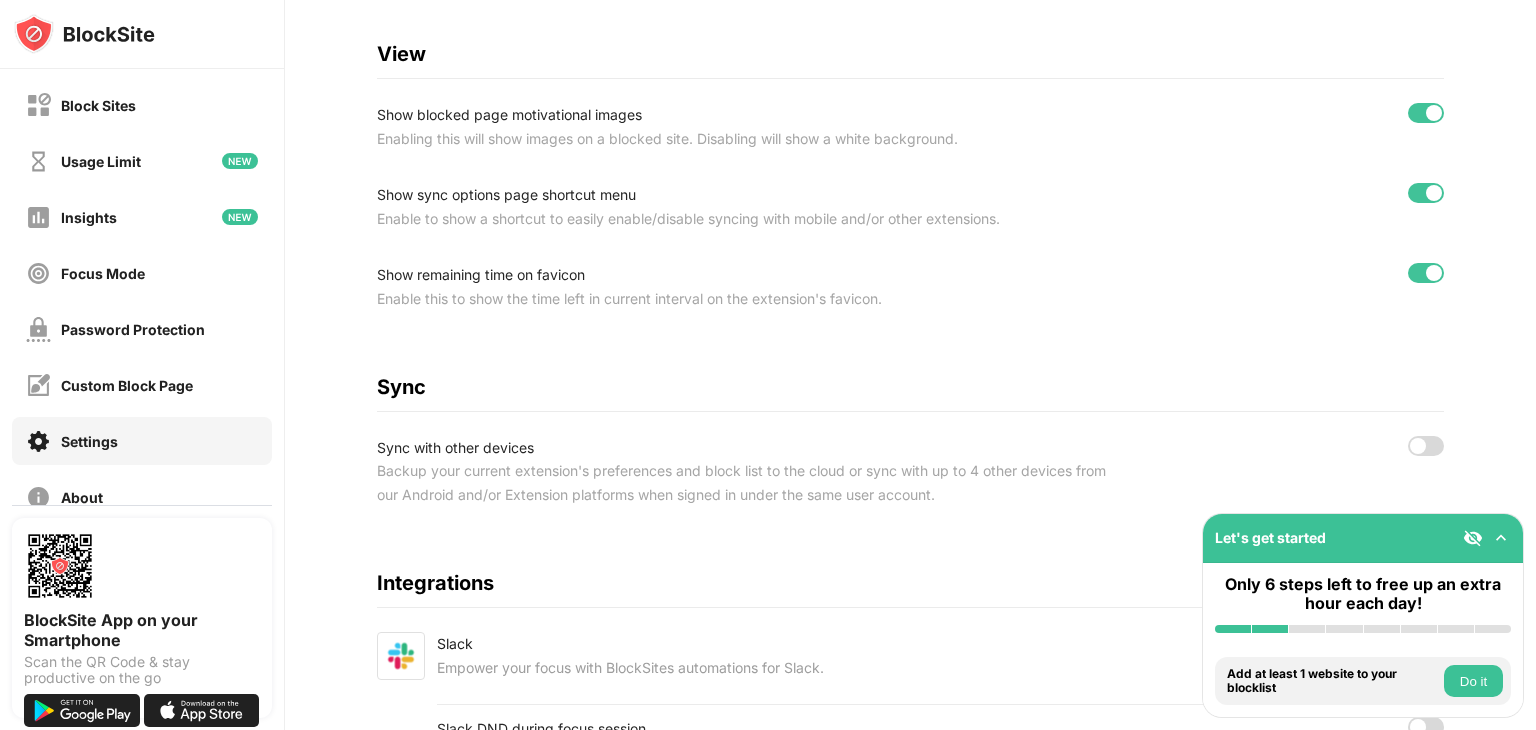 scroll, scrollTop: 800, scrollLeft: 0, axis: vertical 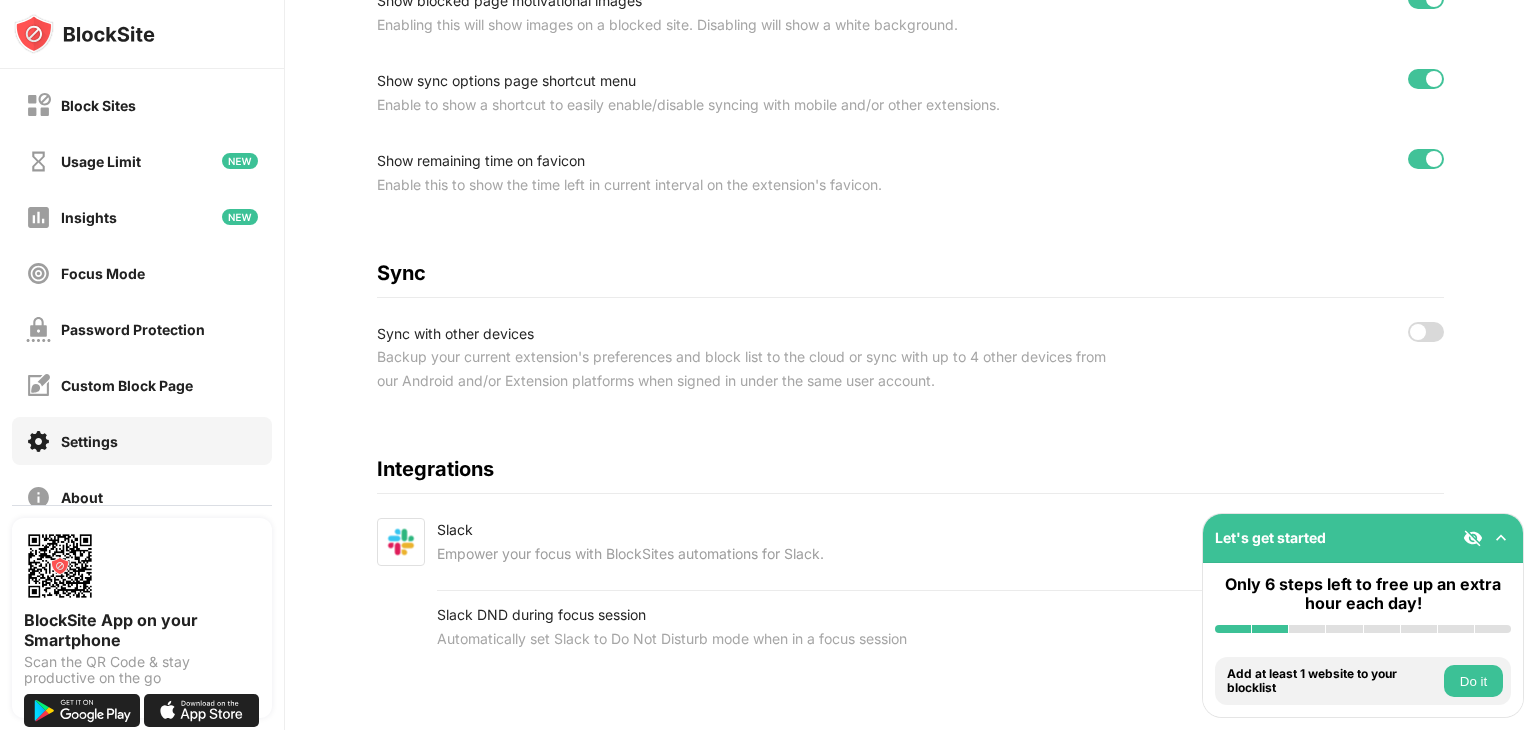 click at bounding box center (1426, 332) 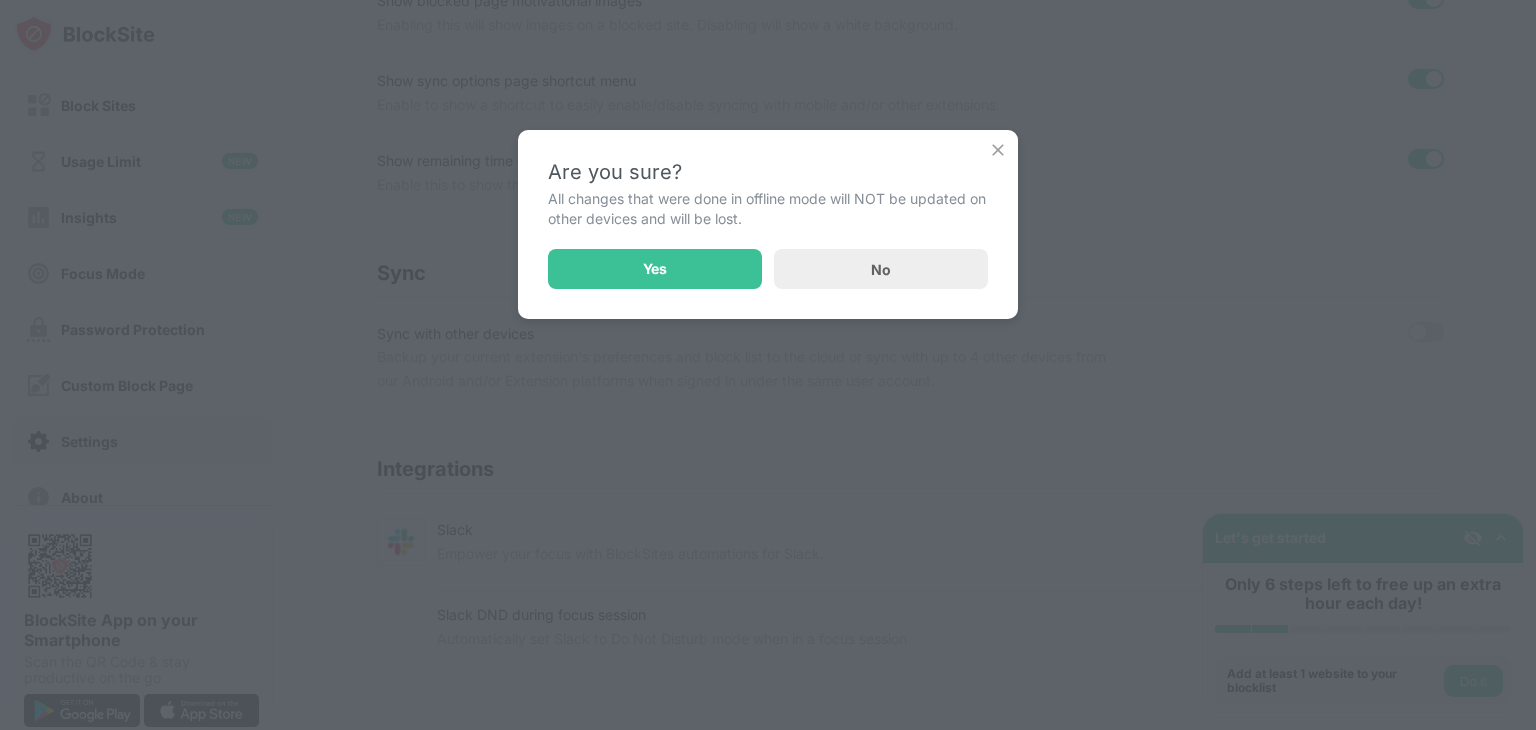 click on "Are you sure? All changes that were done in offline mode will NOT be updated on other devices and will be lost. Yes No" at bounding box center [768, 365] 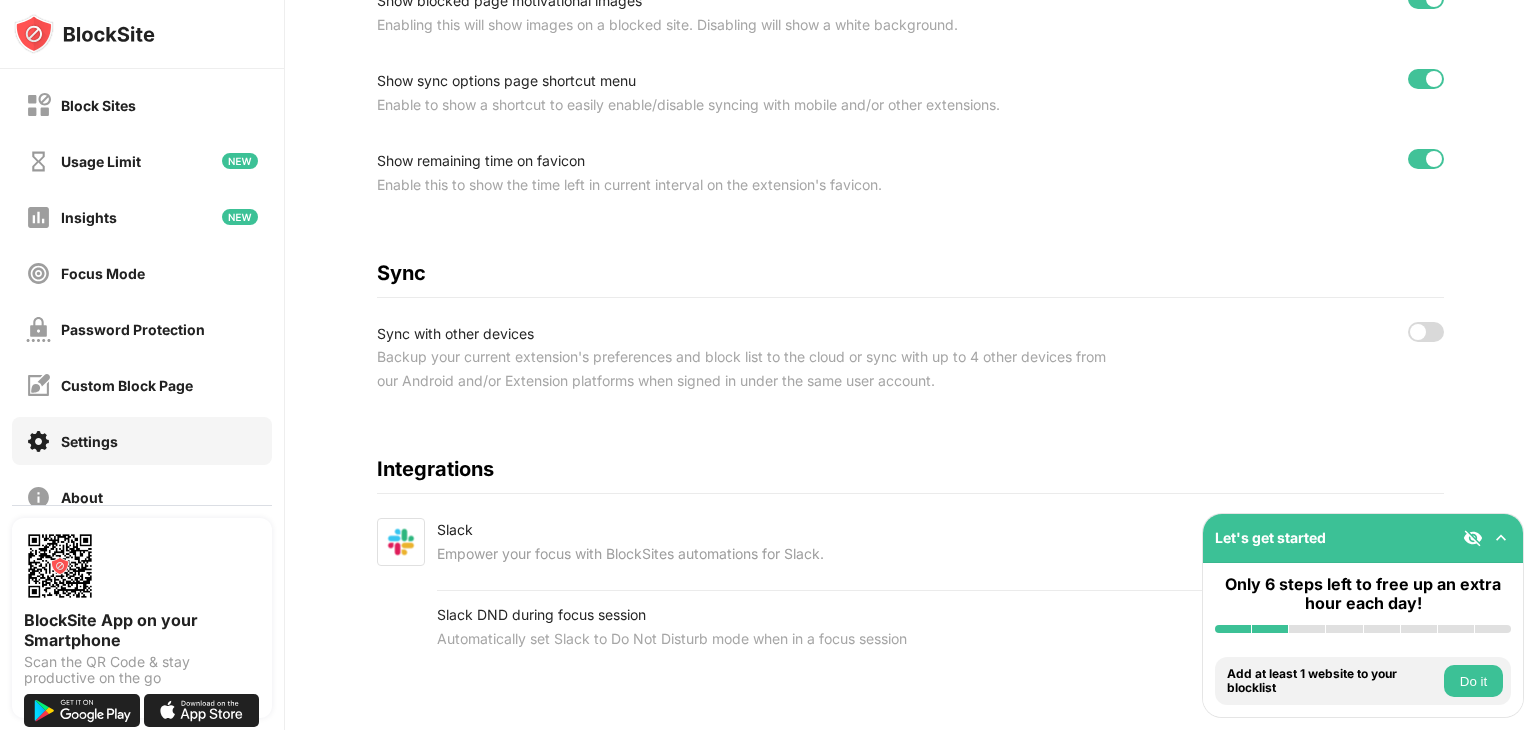 click on "Empower your focus with BlockSites automations for Slack." at bounding box center [630, 554] 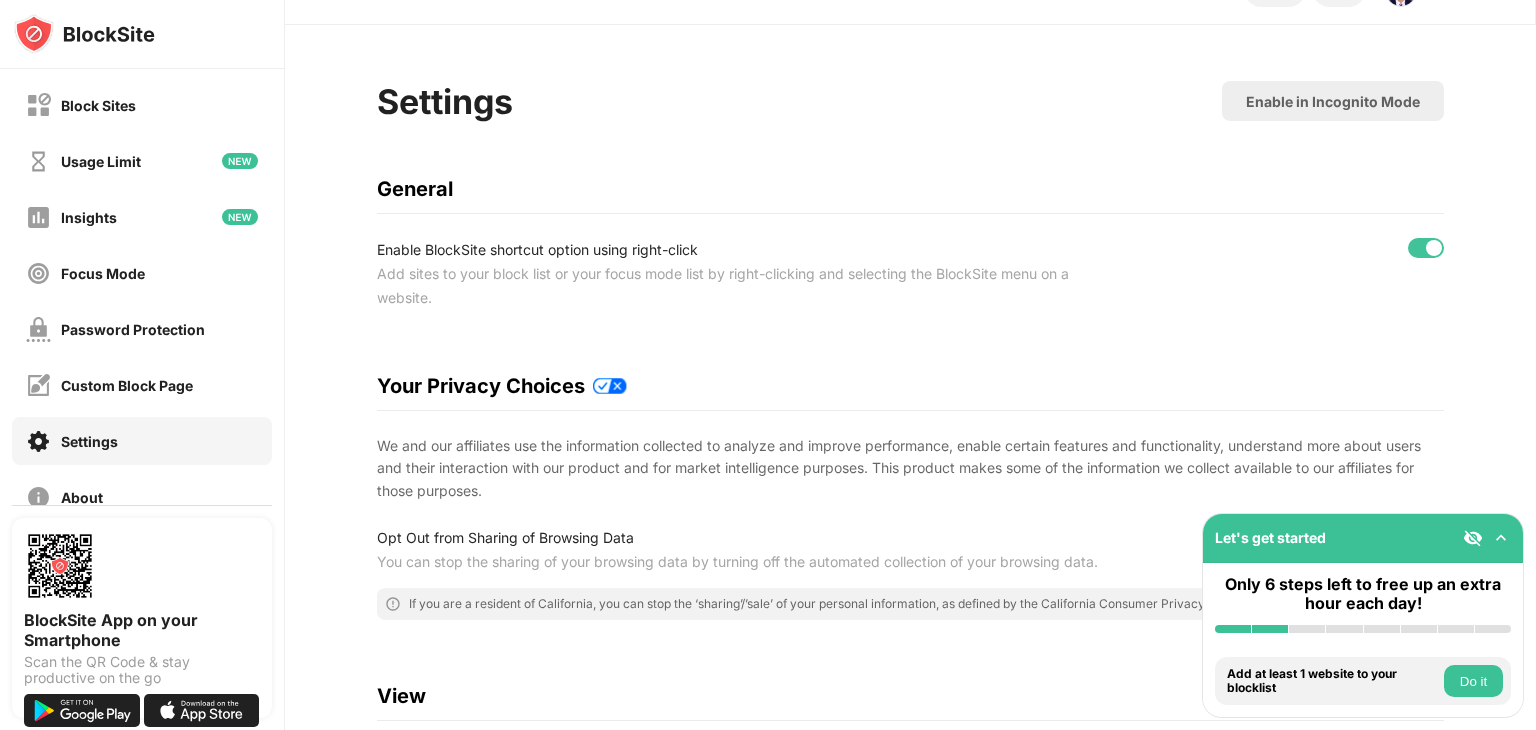 scroll, scrollTop: 0, scrollLeft: 0, axis: both 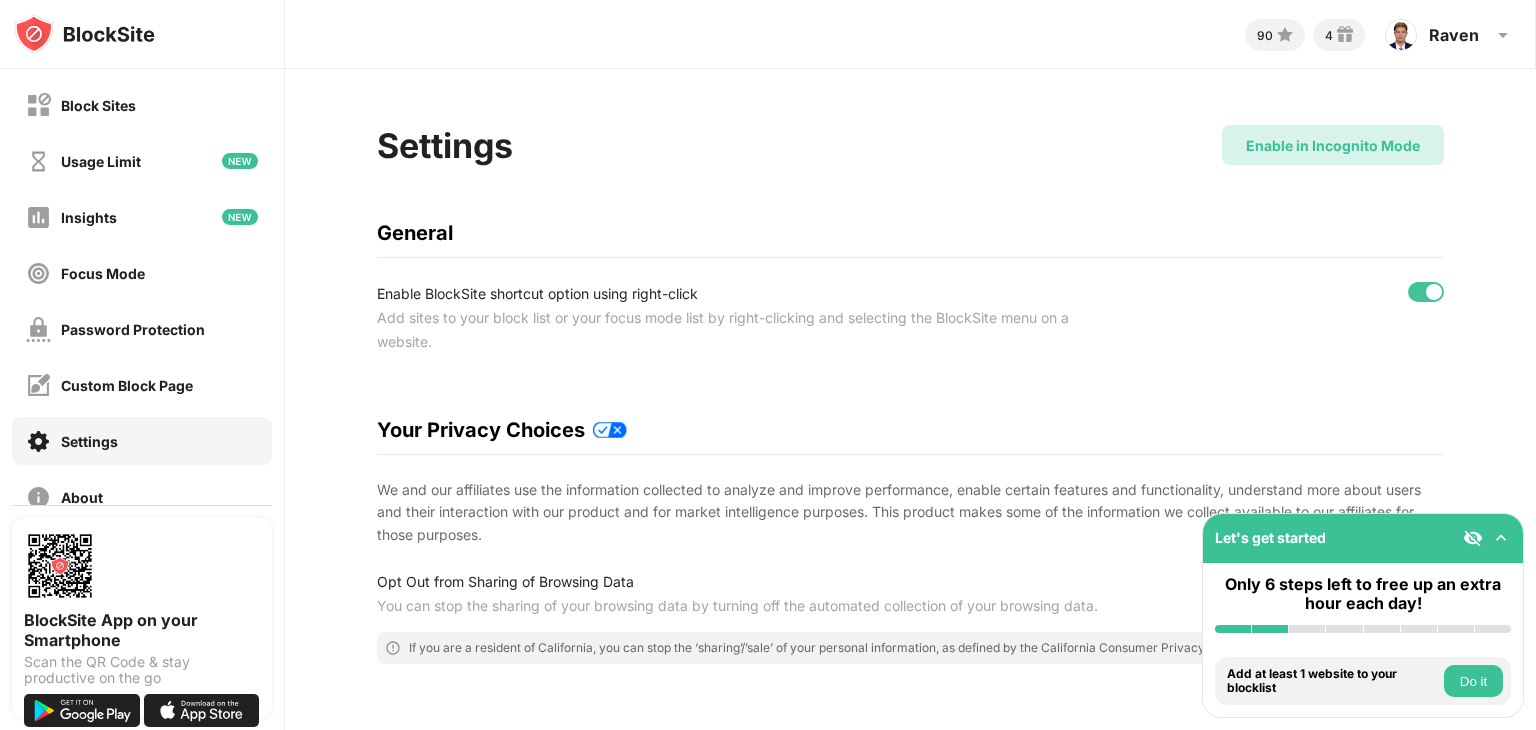click on "Enable in Incognito Mode" at bounding box center (1333, 145) 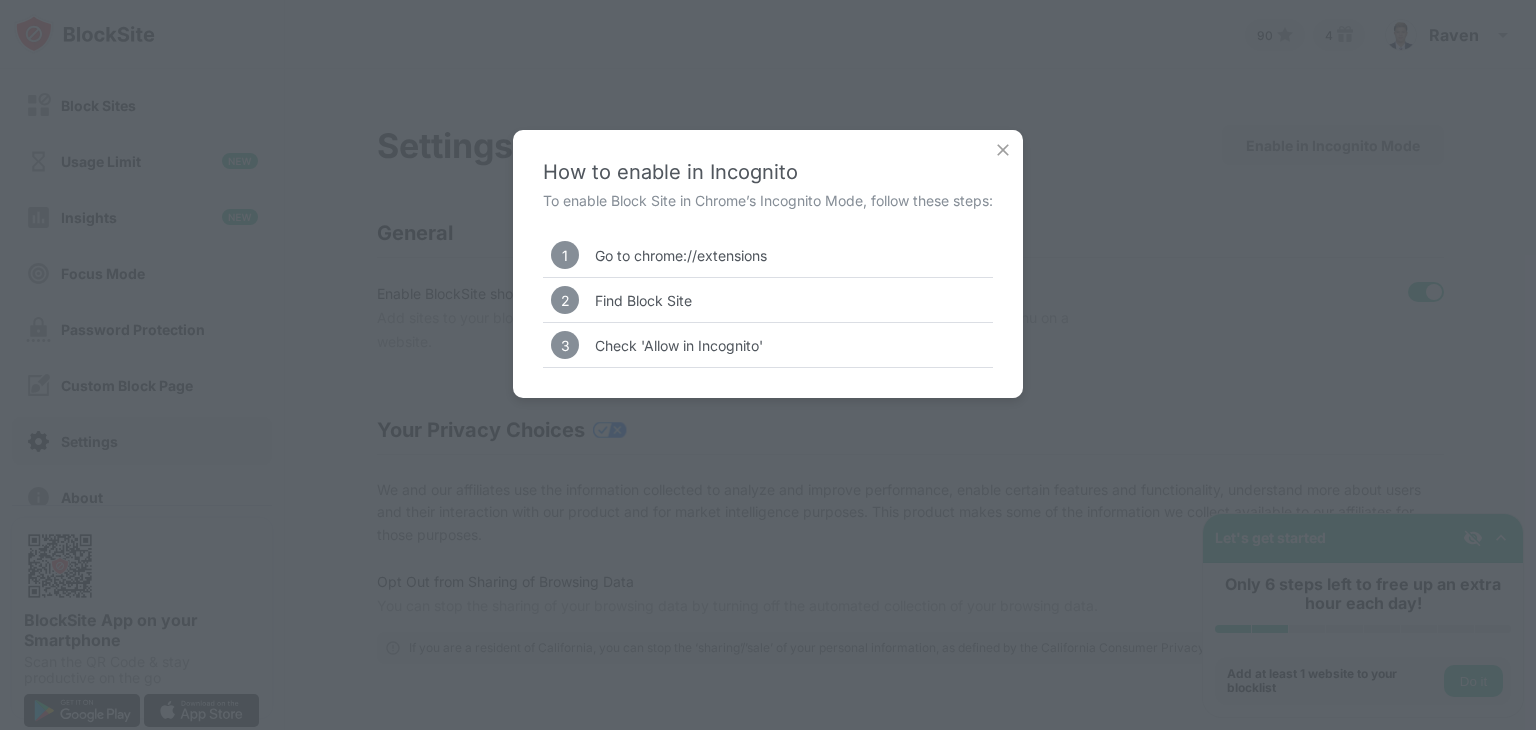 click at bounding box center [1003, 150] 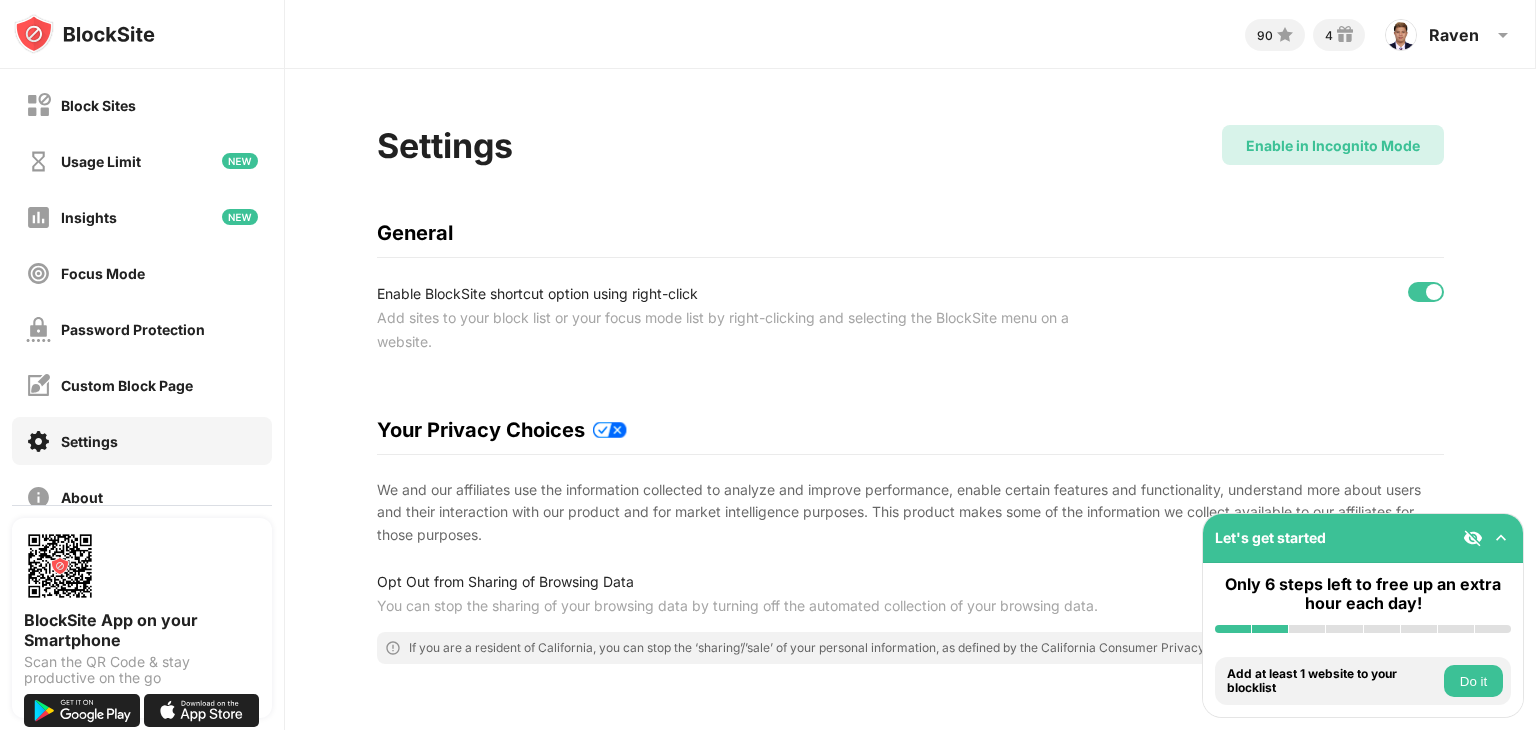 click on "Enable in Incognito Mode" at bounding box center [1333, 145] 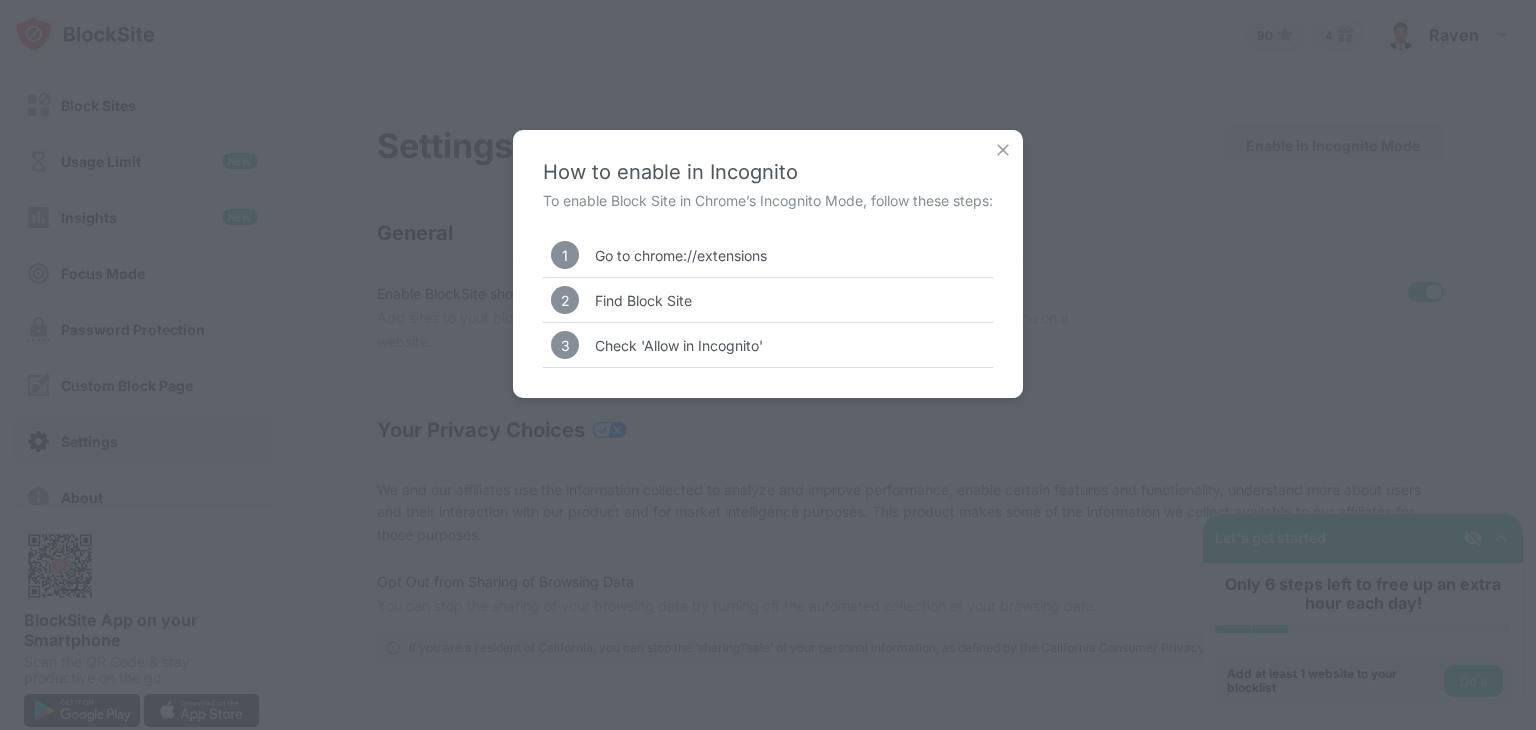 click at bounding box center (1003, 150) 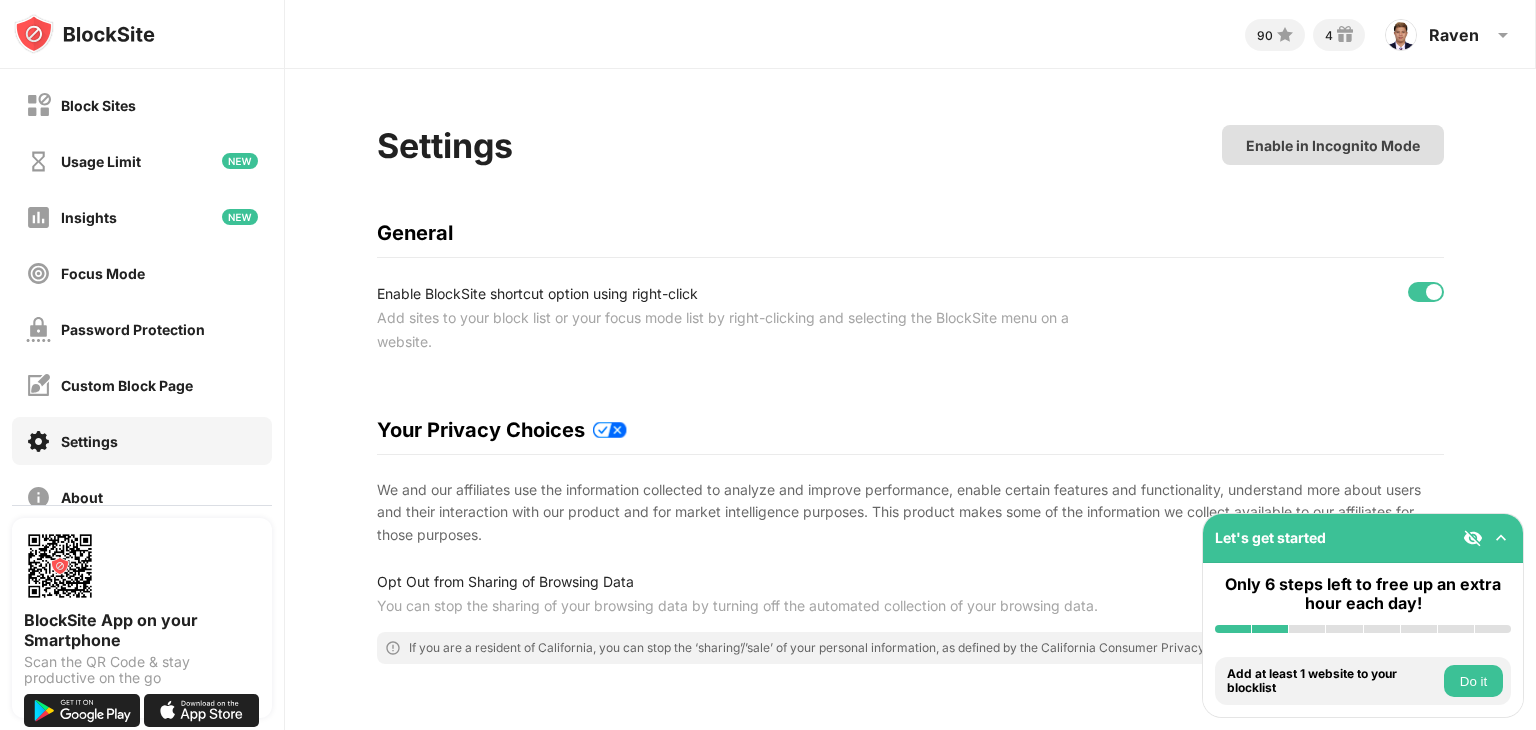 click on "Enable in Incognito Mode" at bounding box center (1333, 145) 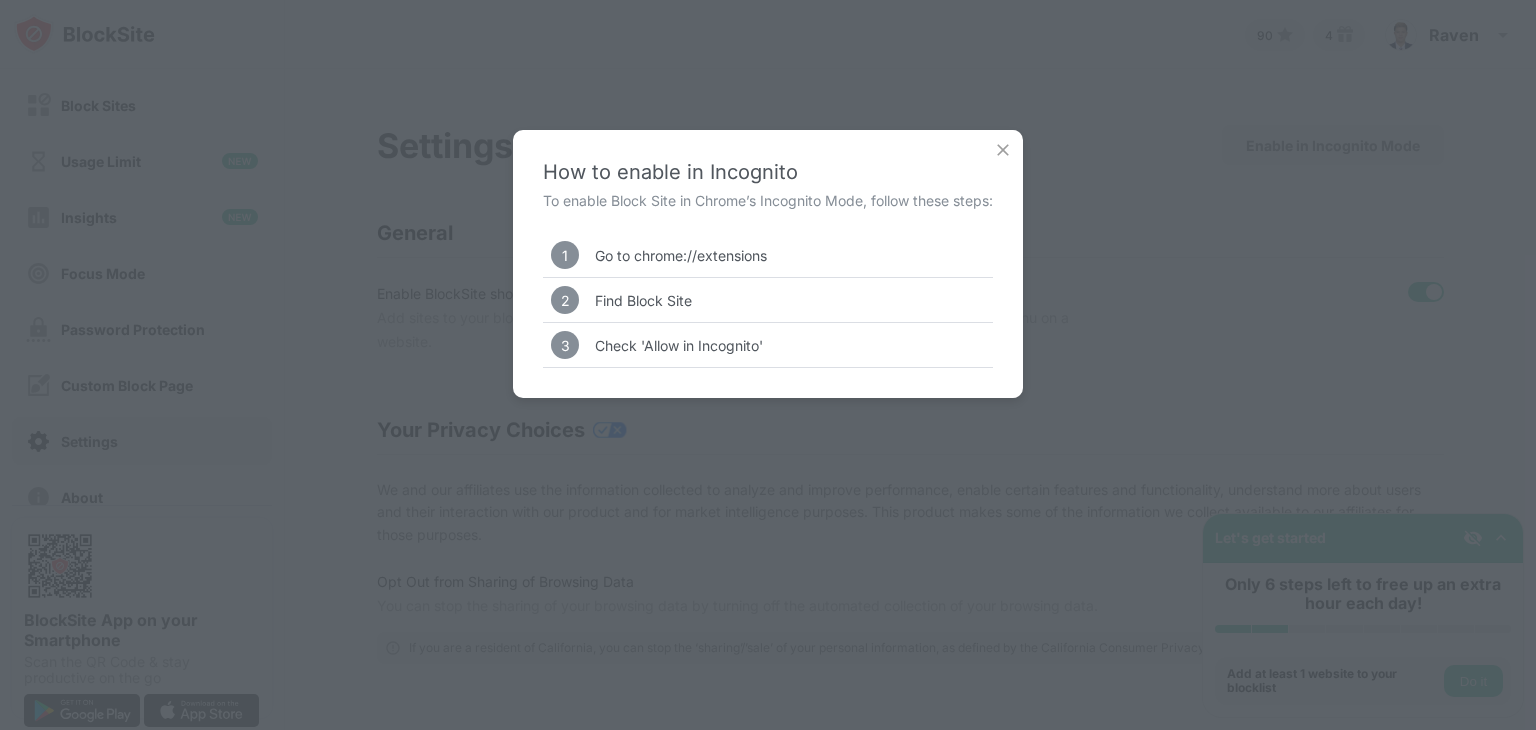 click at bounding box center [1003, 150] 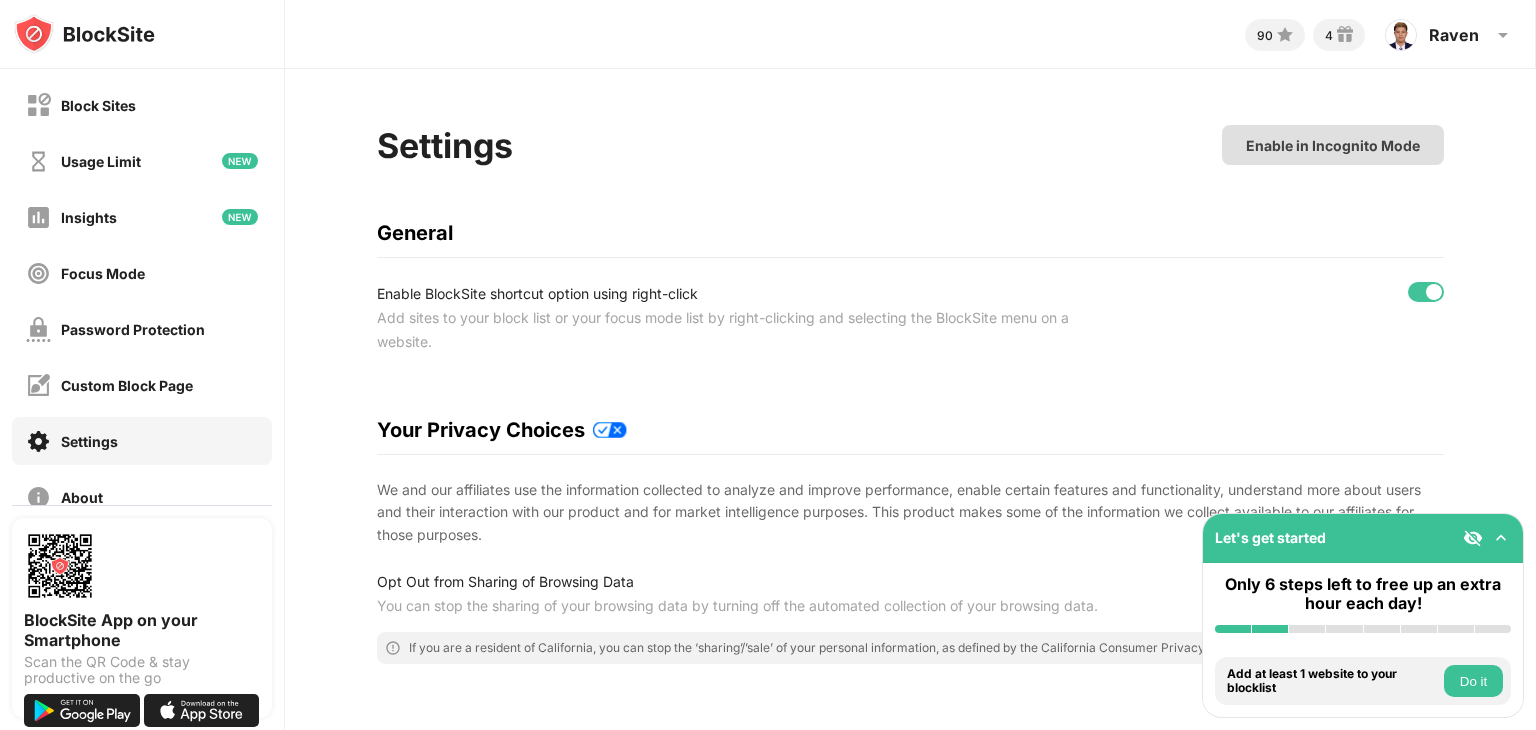 click on "Enable in Incognito Mode" at bounding box center [1333, 145] 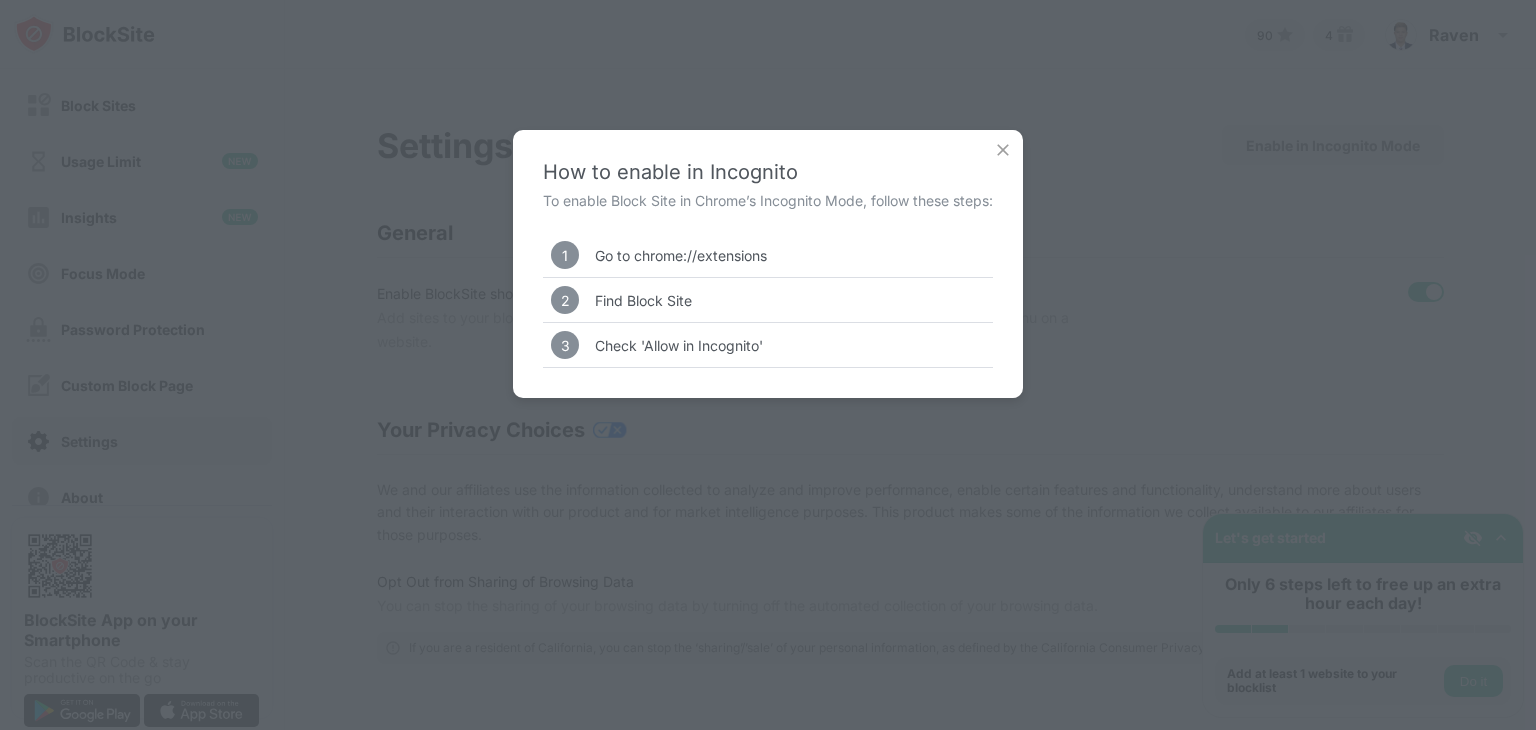 click at bounding box center (1003, 150) 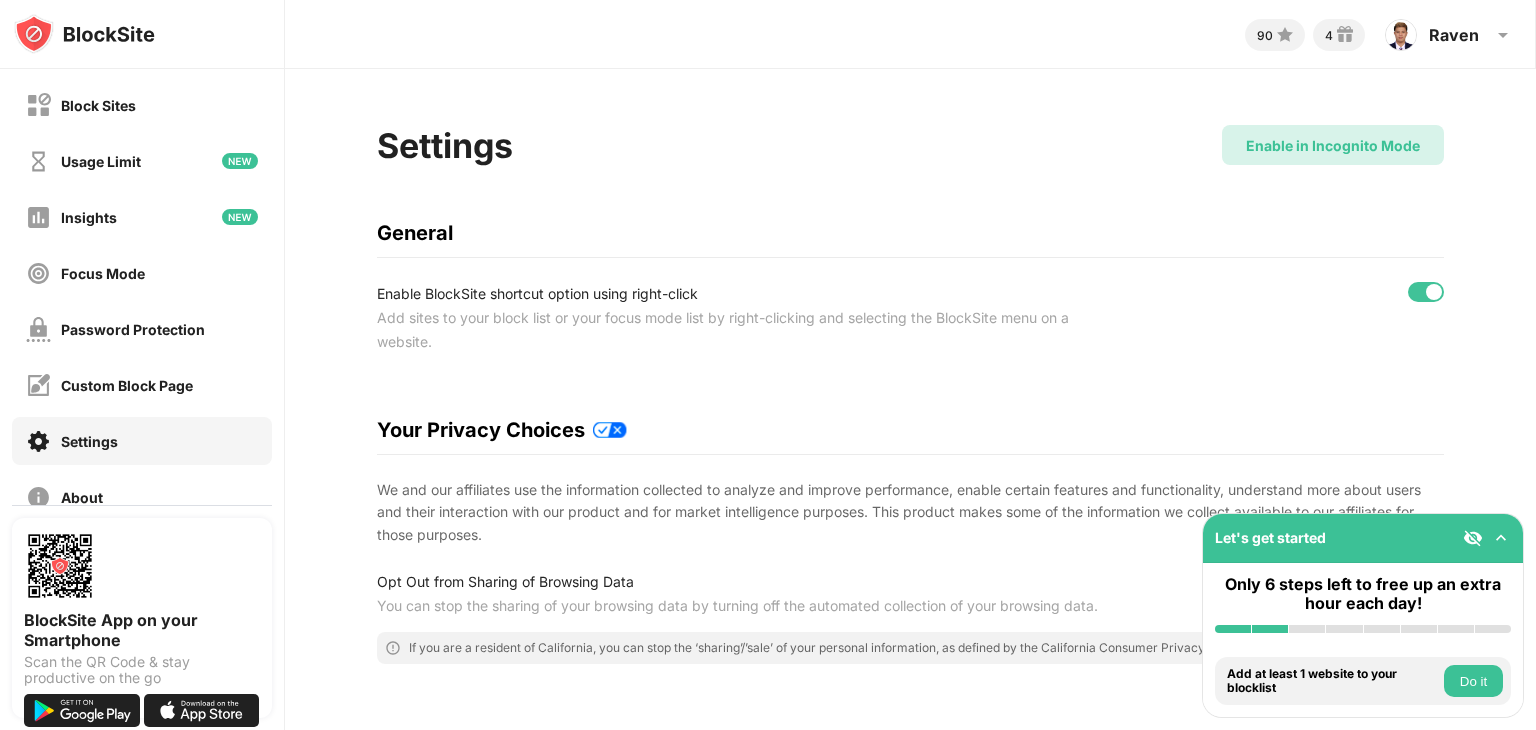 click on "Enable in Incognito Mode" at bounding box center (1333, 145) 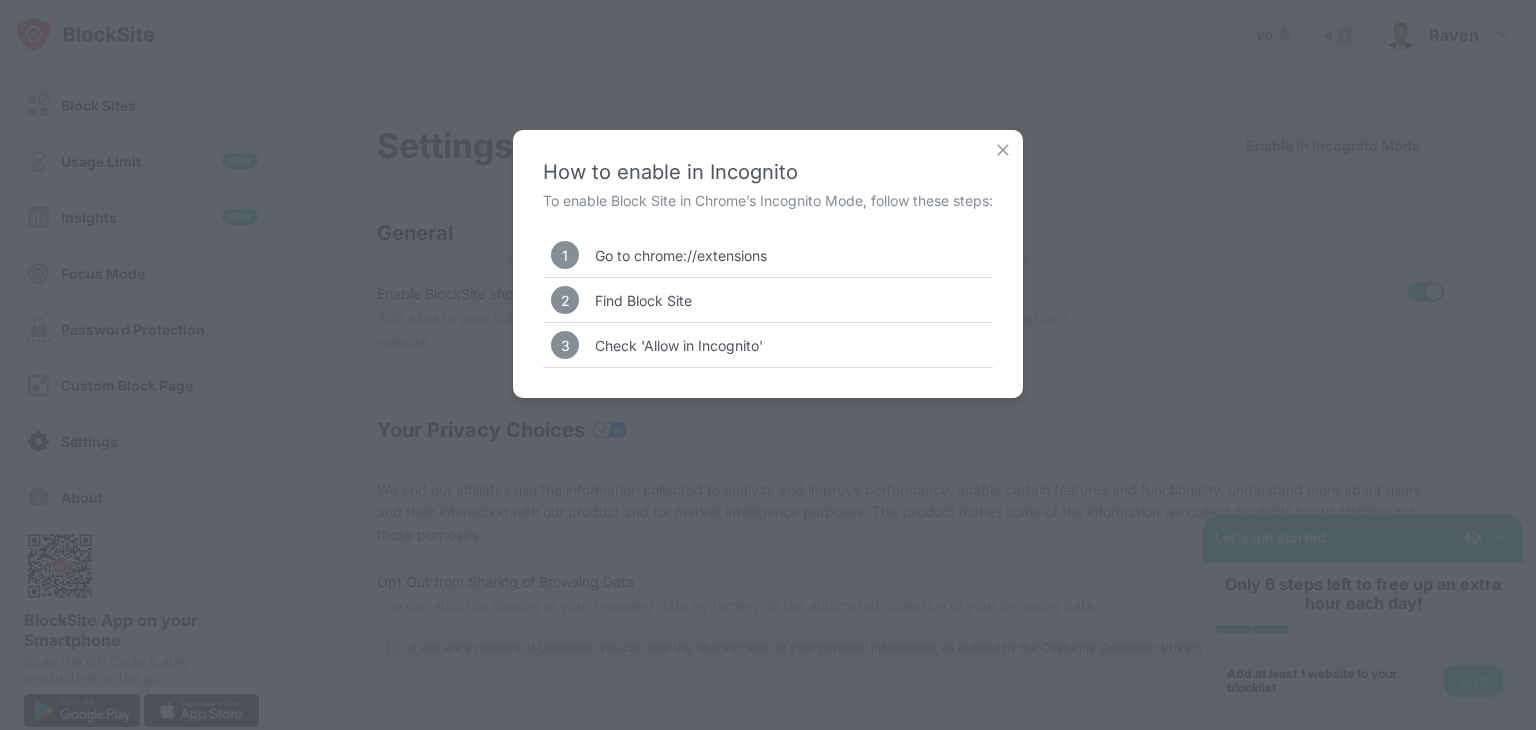 click on "Go to chrome://extensions" at bounding box center [681, 255] 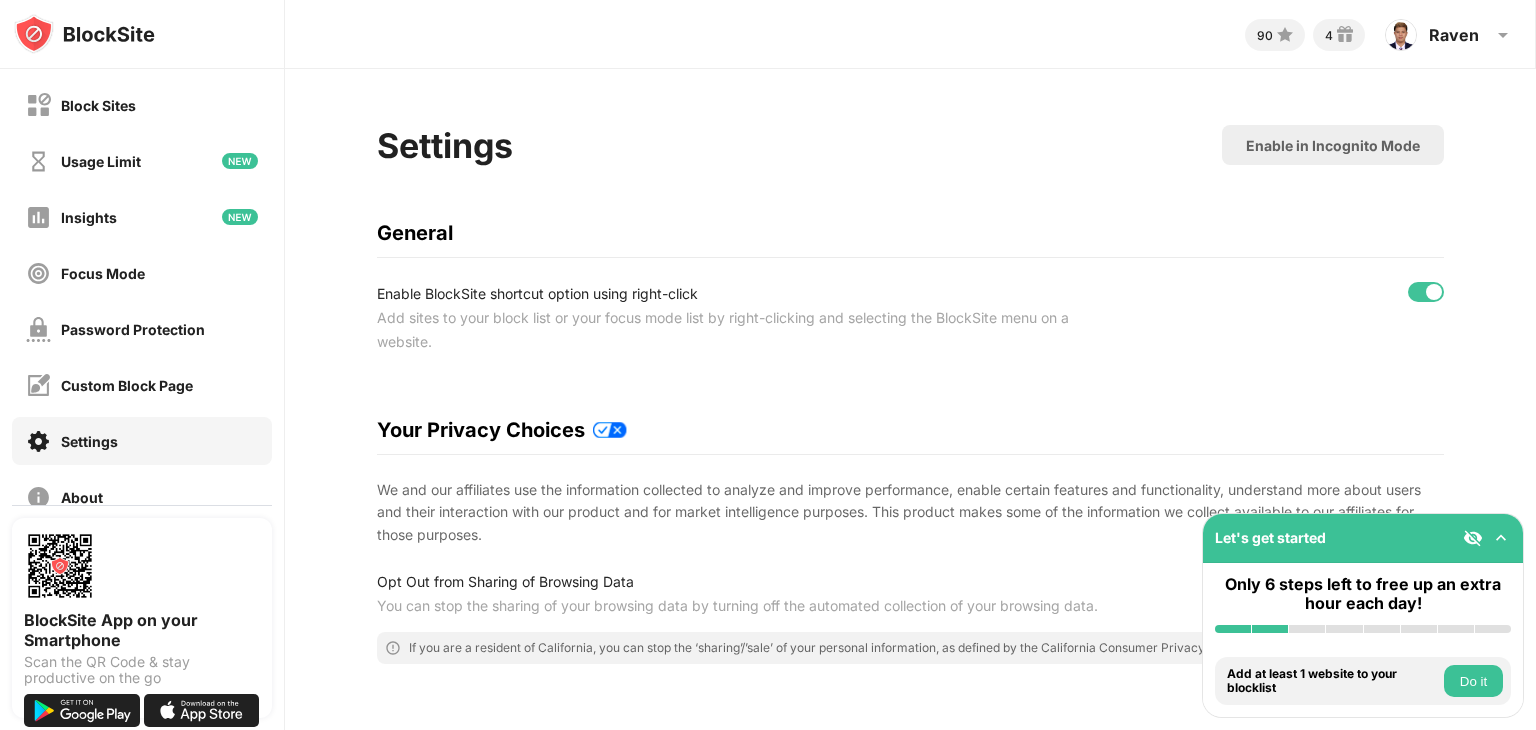 click on "Settings Enable in Incognito Mode General Enable BlockSite shortcut option using right-click Add sites to your block list or your focus mode list by right-clicking and selecting the BlockSite menu on a website. Your Privacy Choices We and our affiliates use the information collected to analyze and improve performance, enable certain features and functionality, understand more about users and their interaction with our product and for market intelligence purposes. This product makes some of the information we collect available to our affiliates for those purposes. Opt Out from Sharing of Browsing Data You can stop the sharing of your browsing data by turning off the automated collection of your browsing data. If you are a resident of California, you can stop the ‘sharing’/’sale’ of your personal information, as defined by the California Consumer Privacy Act, by following the instructions above. View Show blocked page motivational images Show sync options page shortcut menu Sync Sync with other devices" at bounding box center [910, 804] 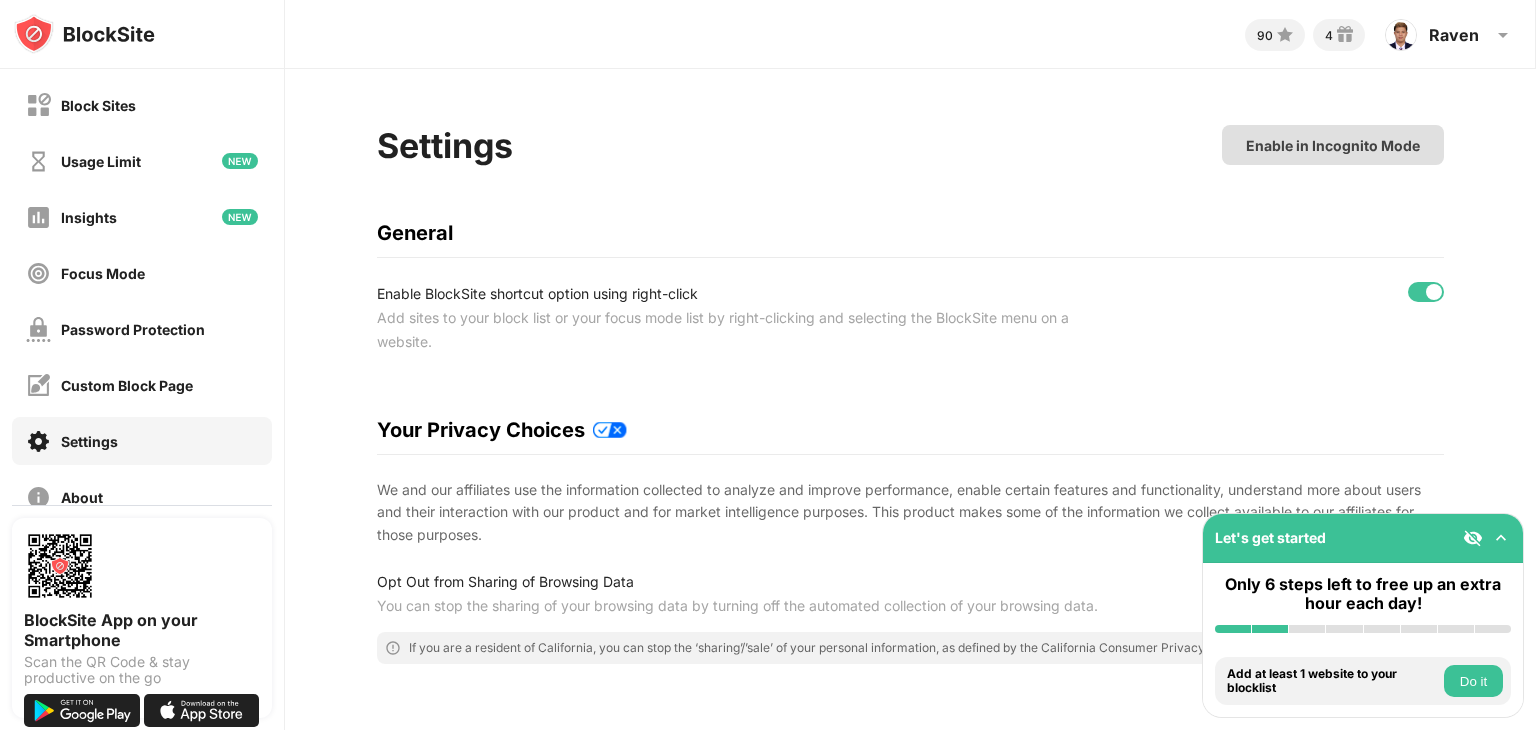 click on "Enable in Incognito Mode" at bounding box center (1333, 145) 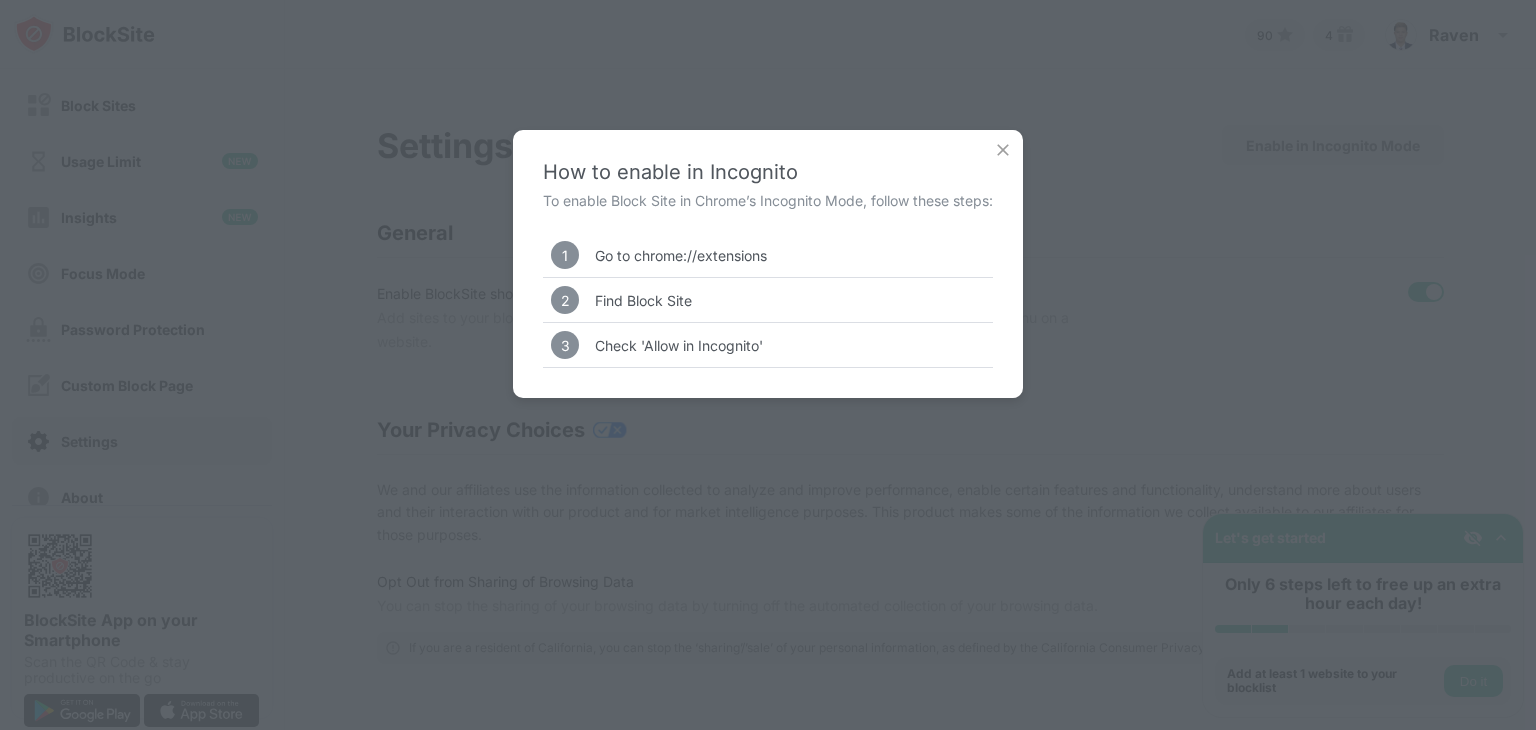 drag, startPoint x: 784, startPoint y: 253, endPoint x: 633, endPoint y: 248, distance: 151.08276 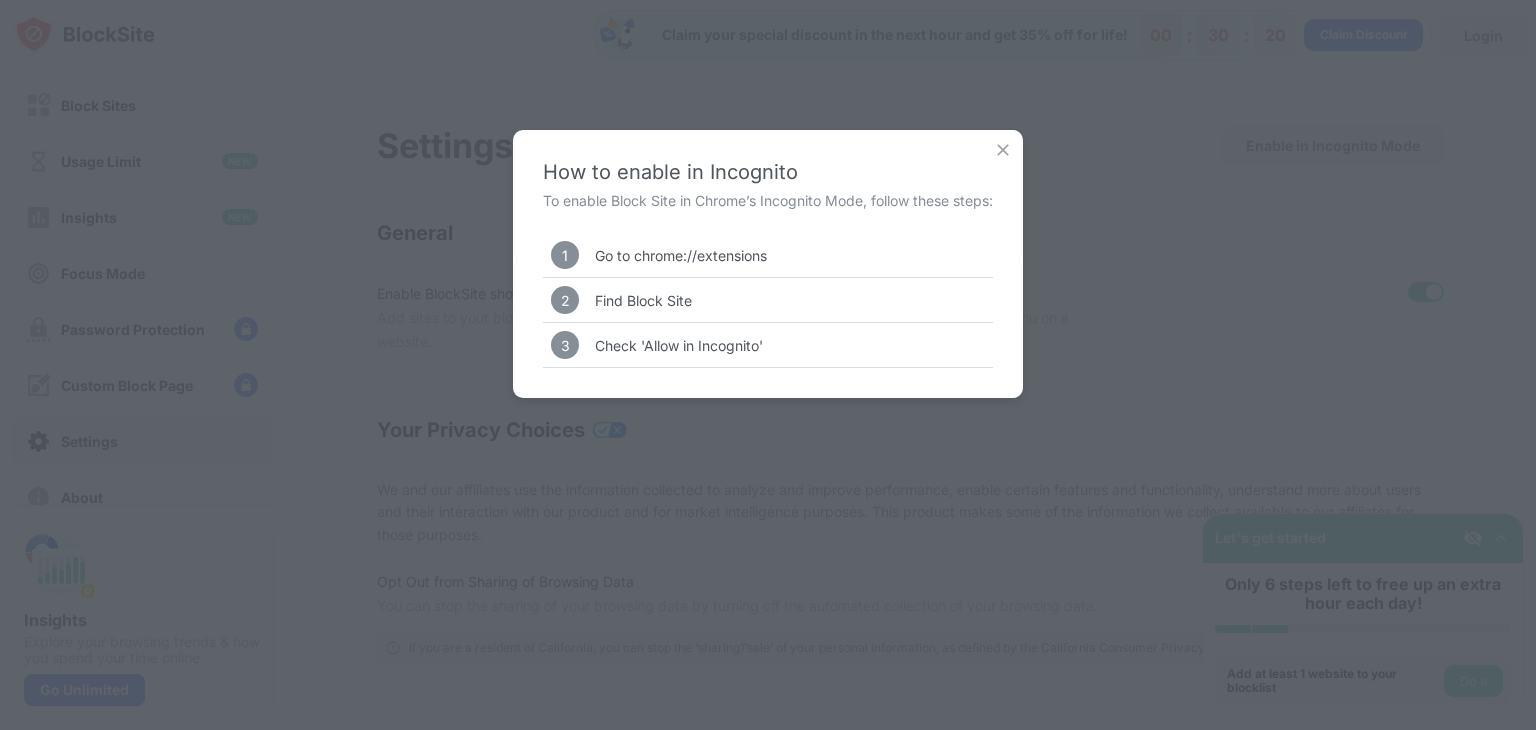 click at bounding box center (1003, 150) 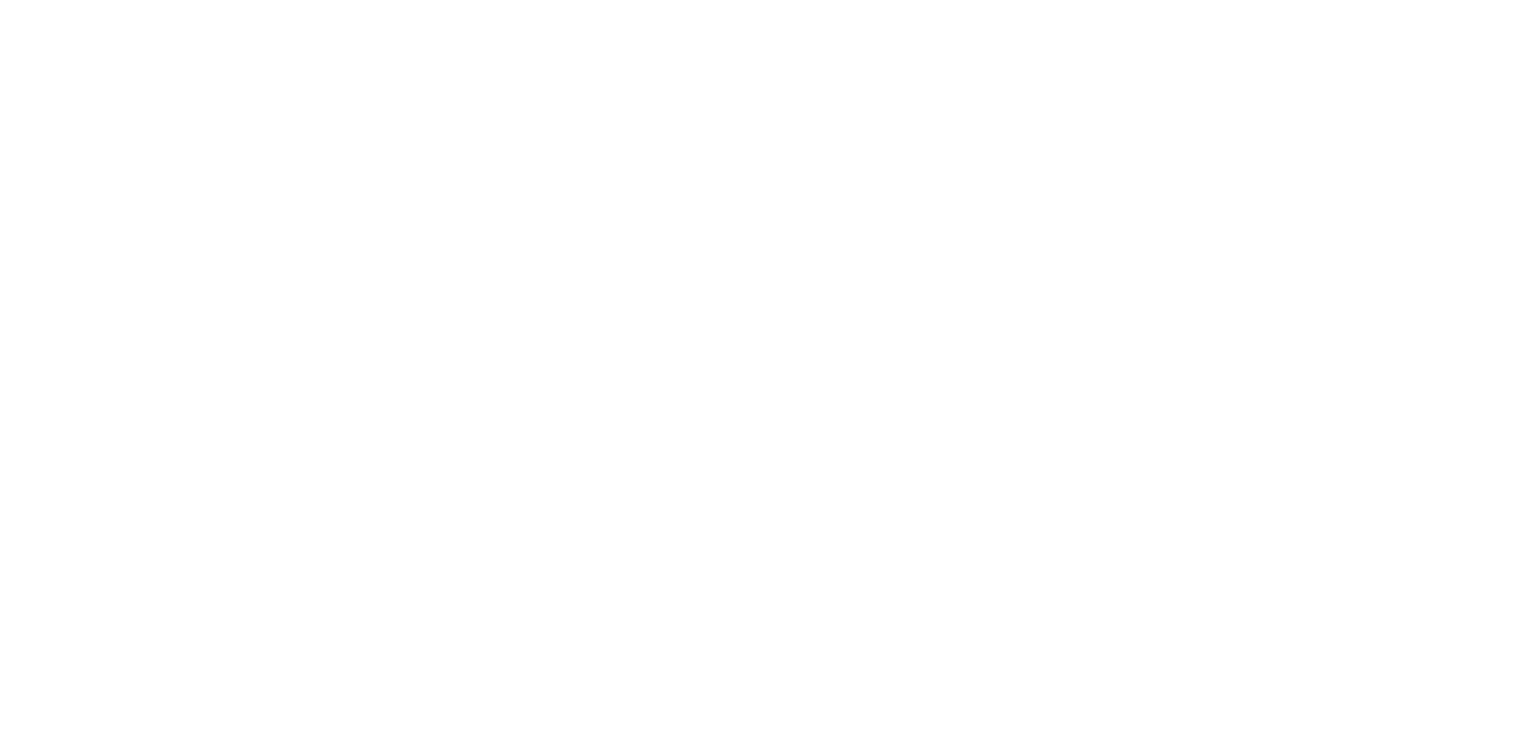 scroll, scrollTop: 0, scrollLeft: 0, axis: both 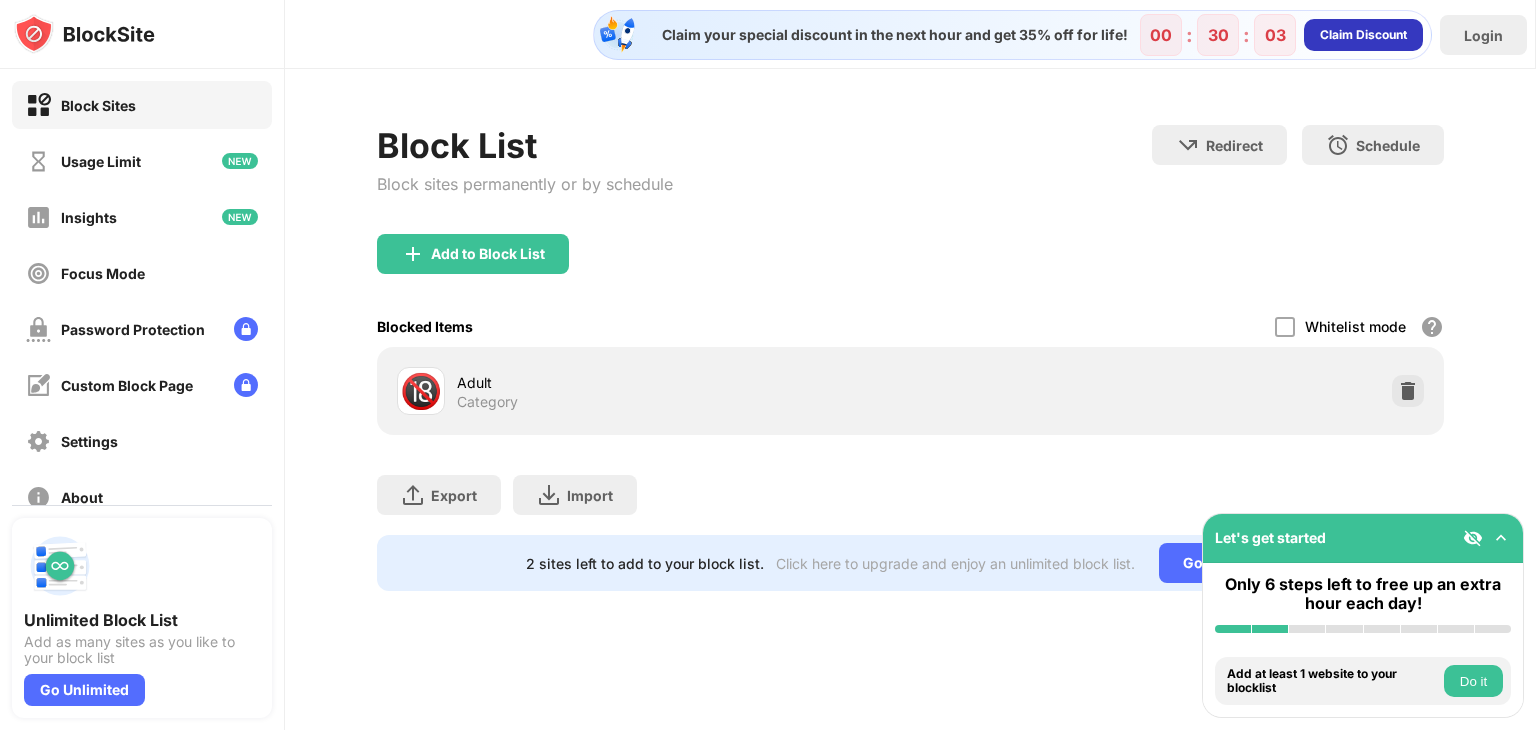 click on "Claim Discount" at bounding box center [1363, 35] 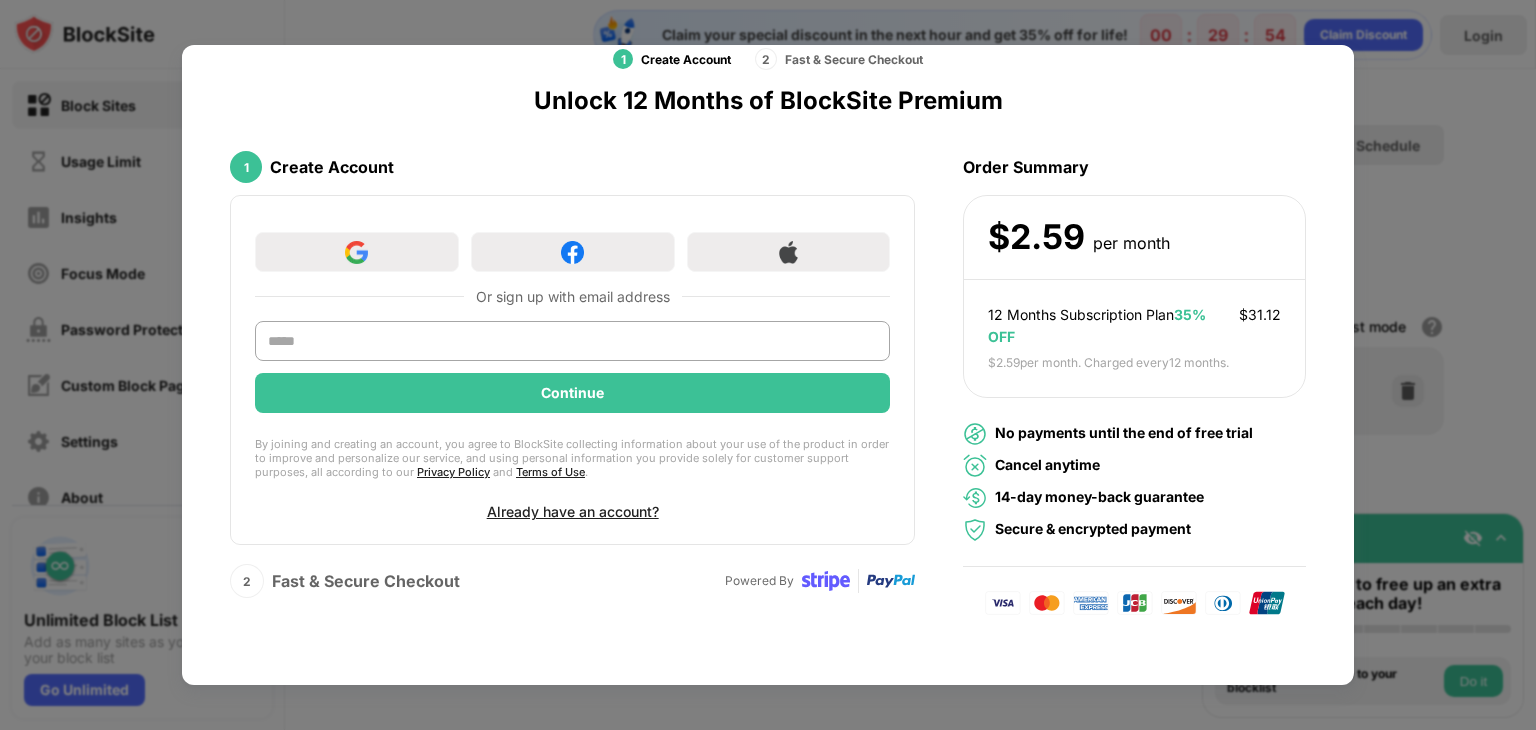 scroll, scrollTop: 0, scrollLeft: 0, axis: both 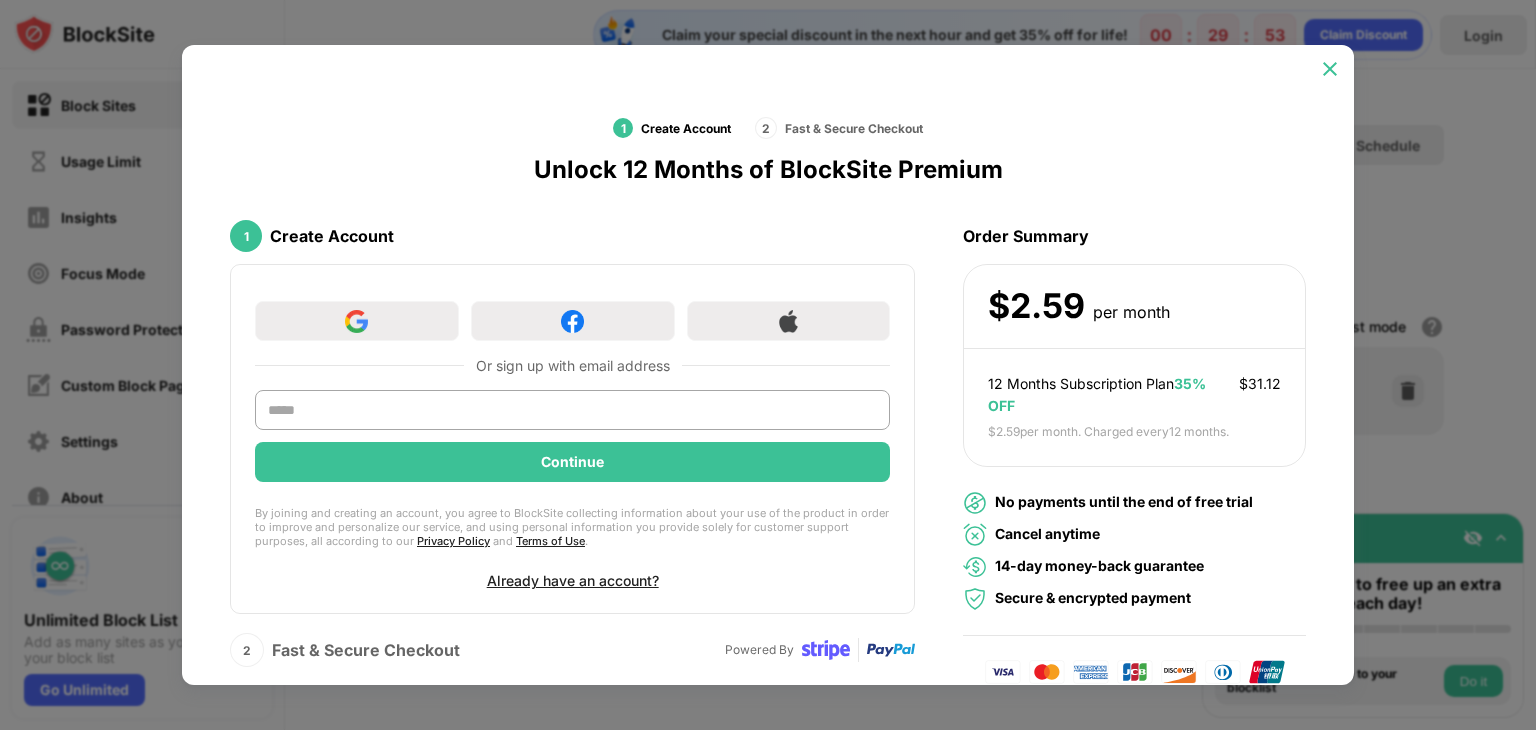 click at bounding box center (1330, 69) 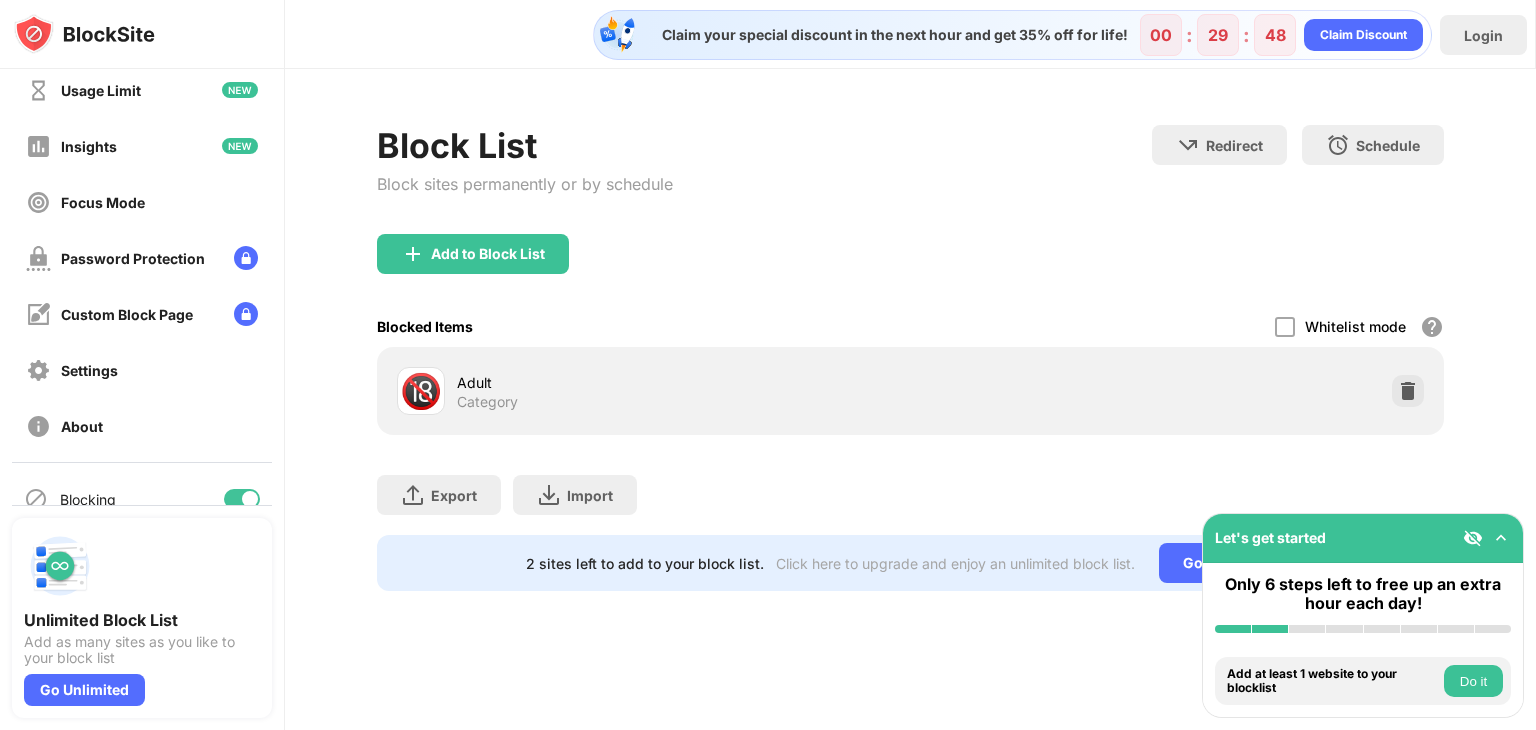 scroll, scrollTop: 0, scrollLeft: 0, axis: both 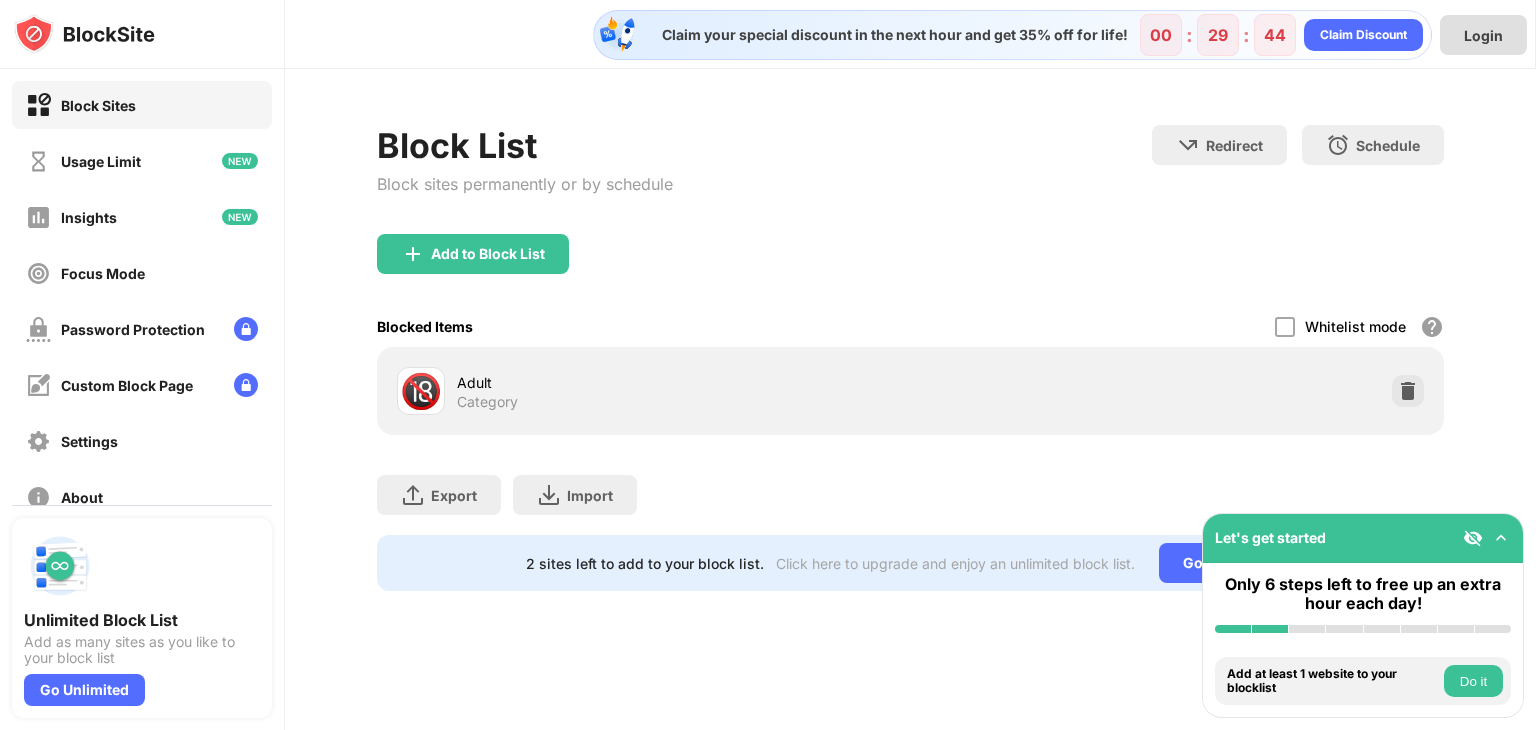 click on "Login" at bounding box center (1483, 35) 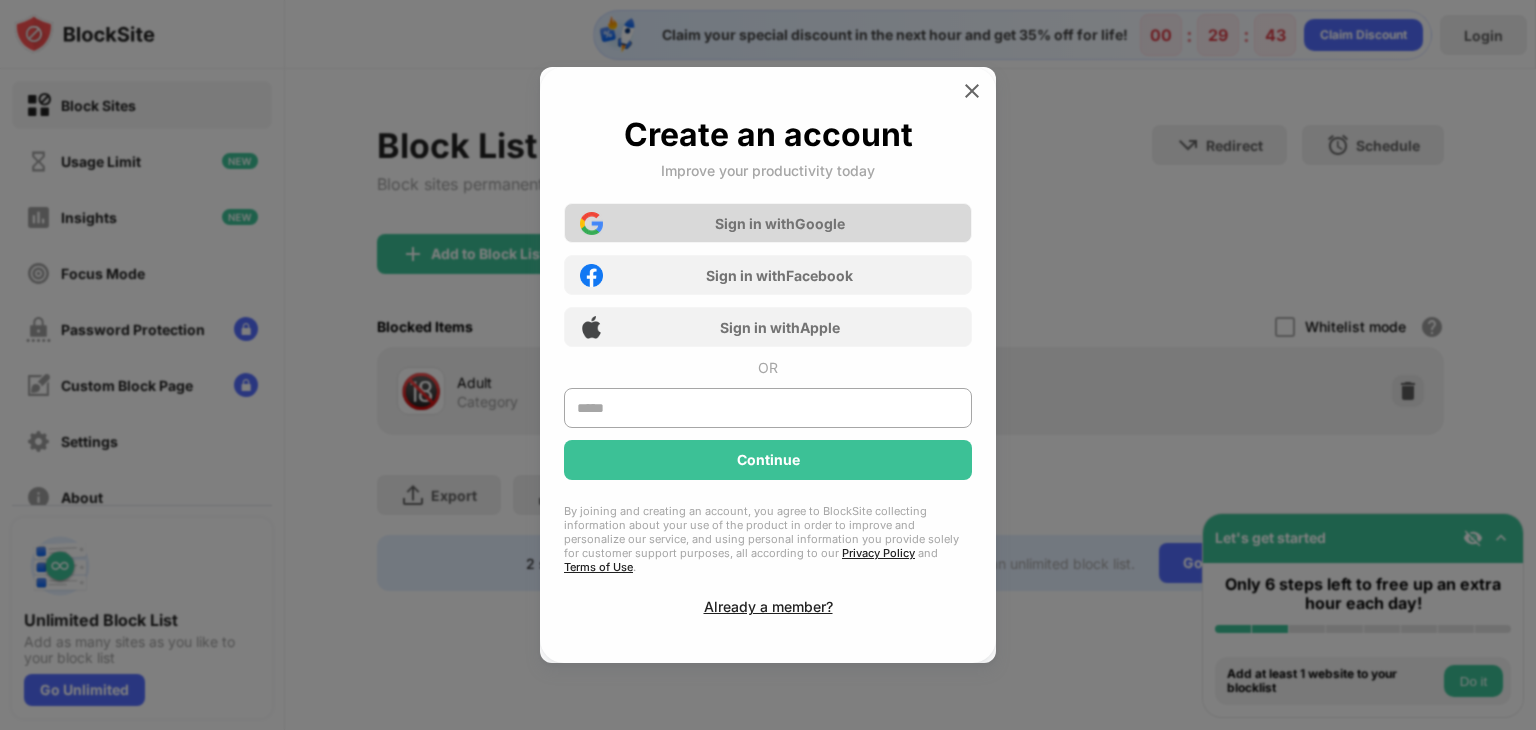 click on "Sign in with  Google" at bounding box center (780, 223) 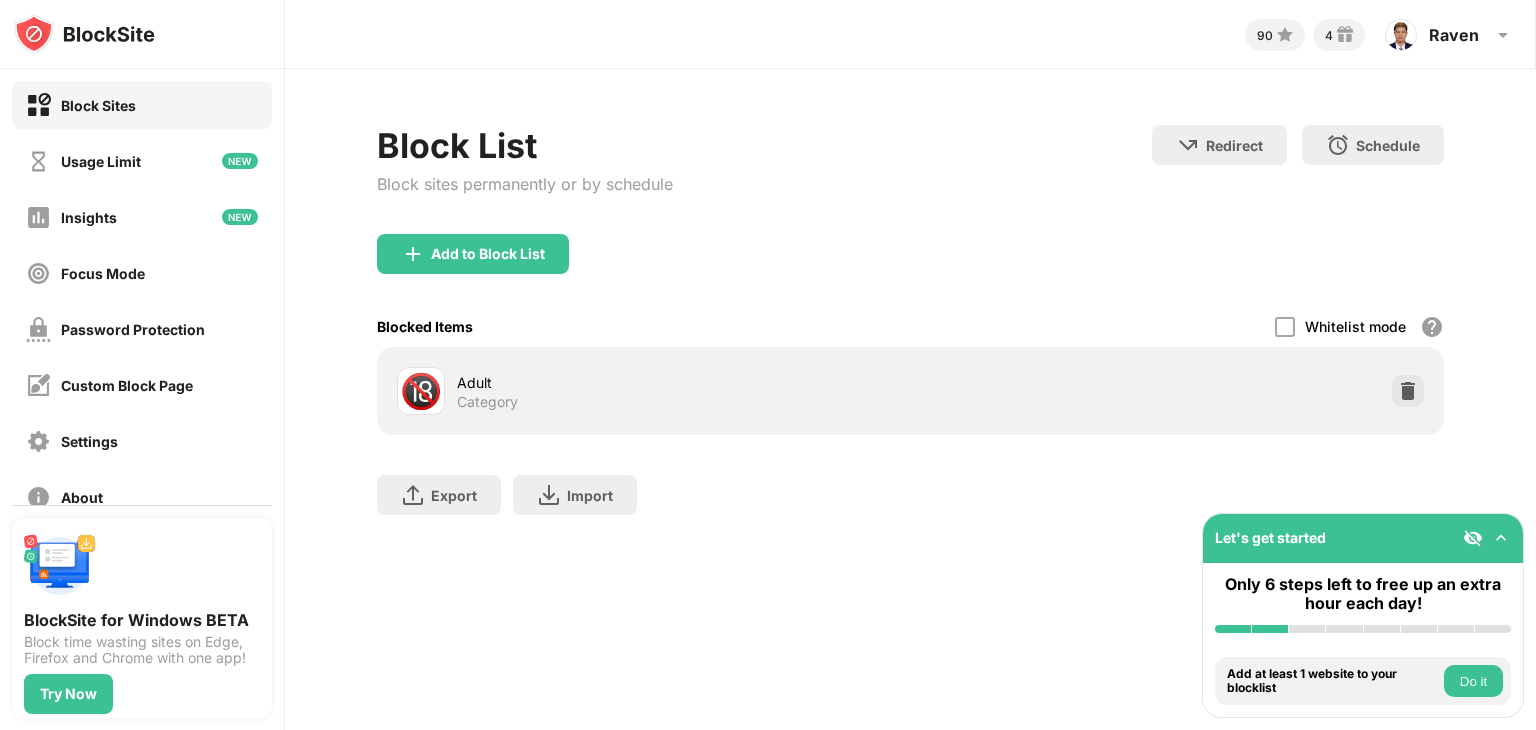 click on "Add to Block List" at bounding box center [910, 270] 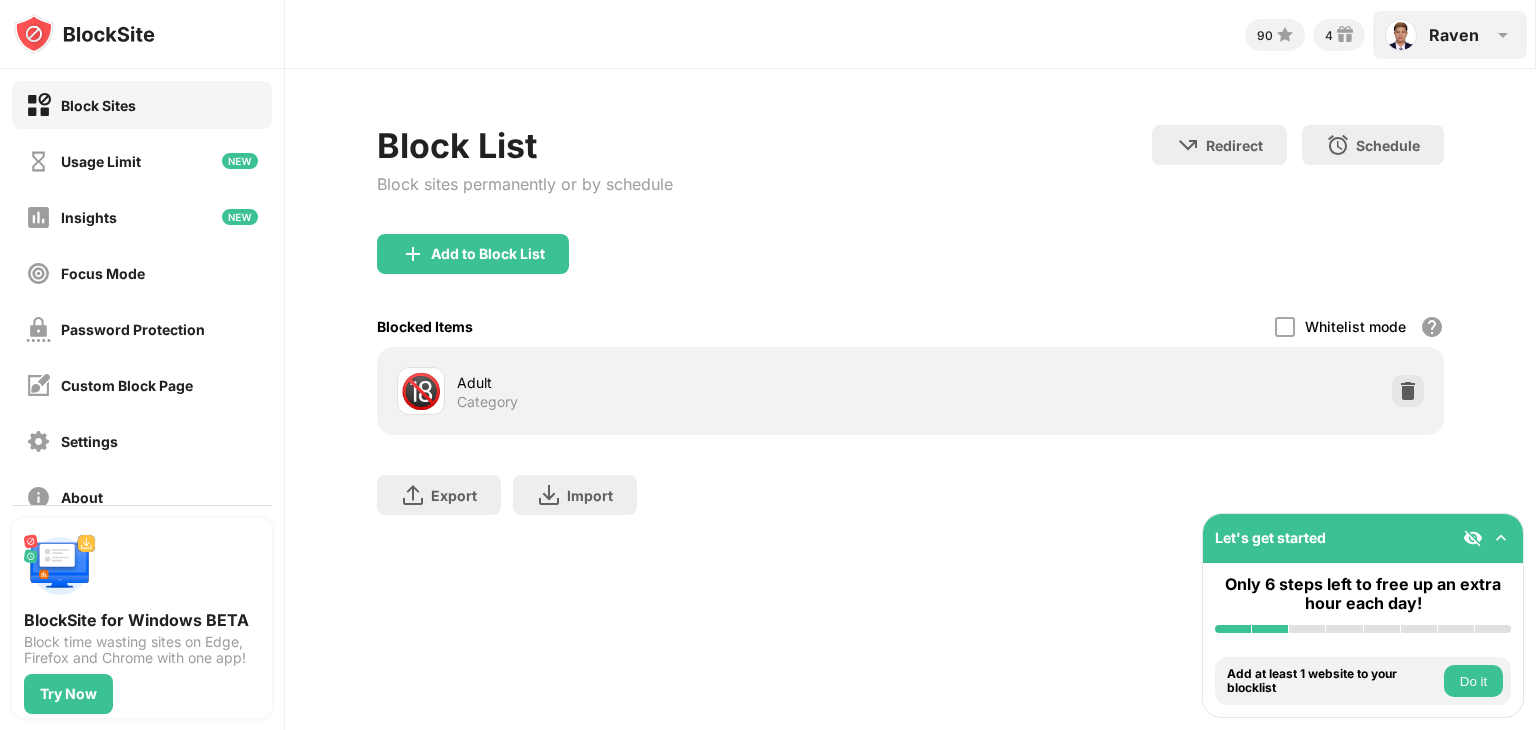click on "Raven Raven Amante View Account Insights Rewards Settings Support Log Out" at bounding box center [1450, 35] 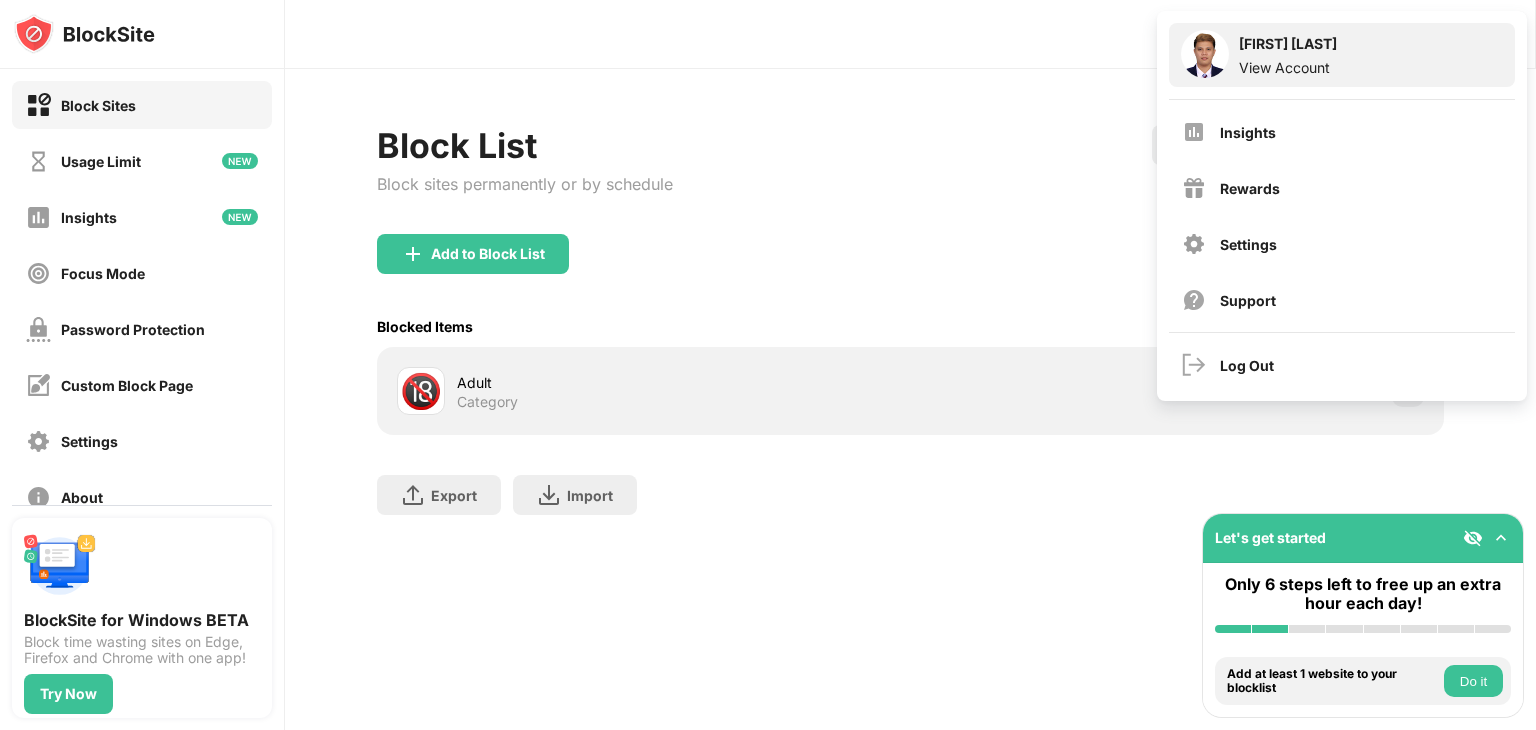 click on "View Account" at bounding box center (1288, 67) 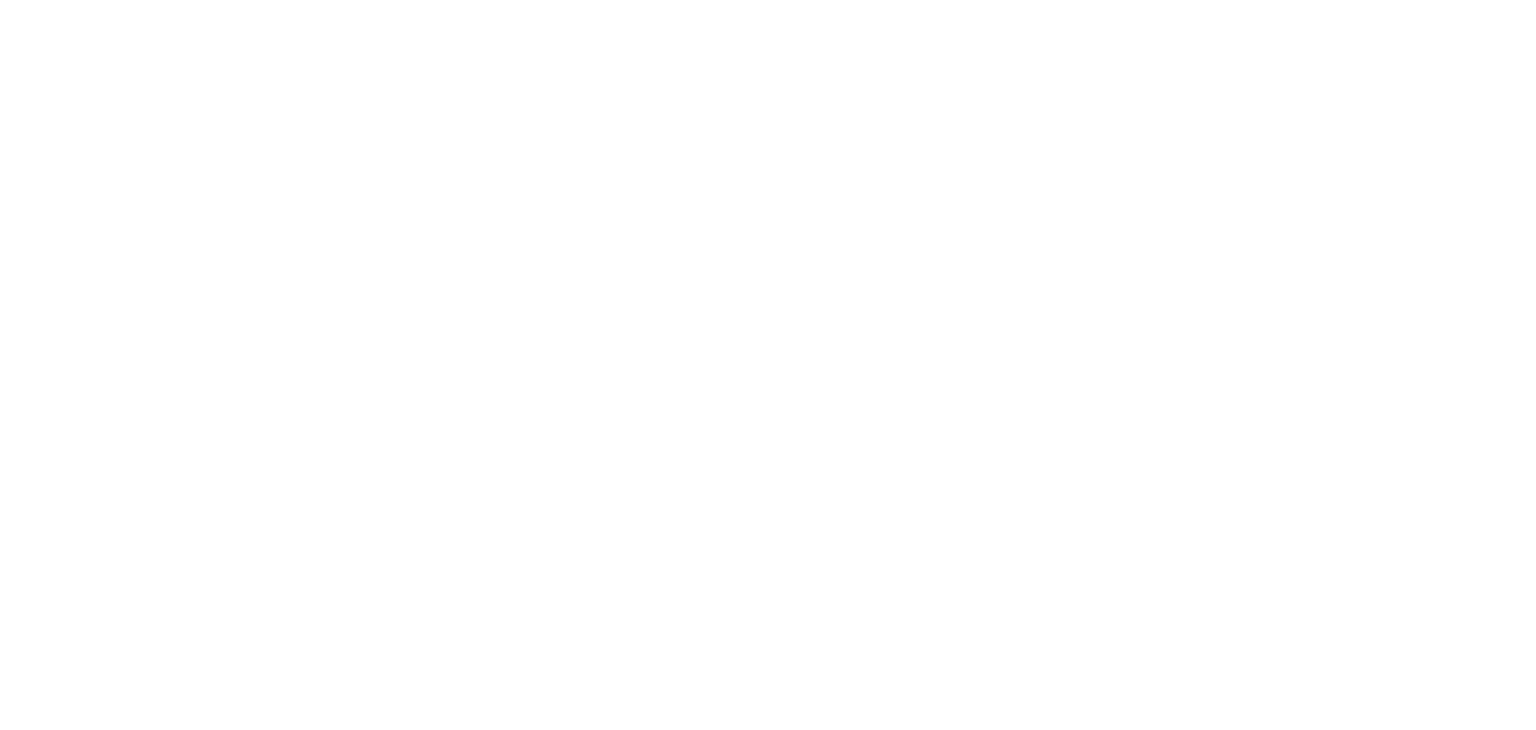 scroll, scrollTop: 0, scrollLeft: 0, axis: both 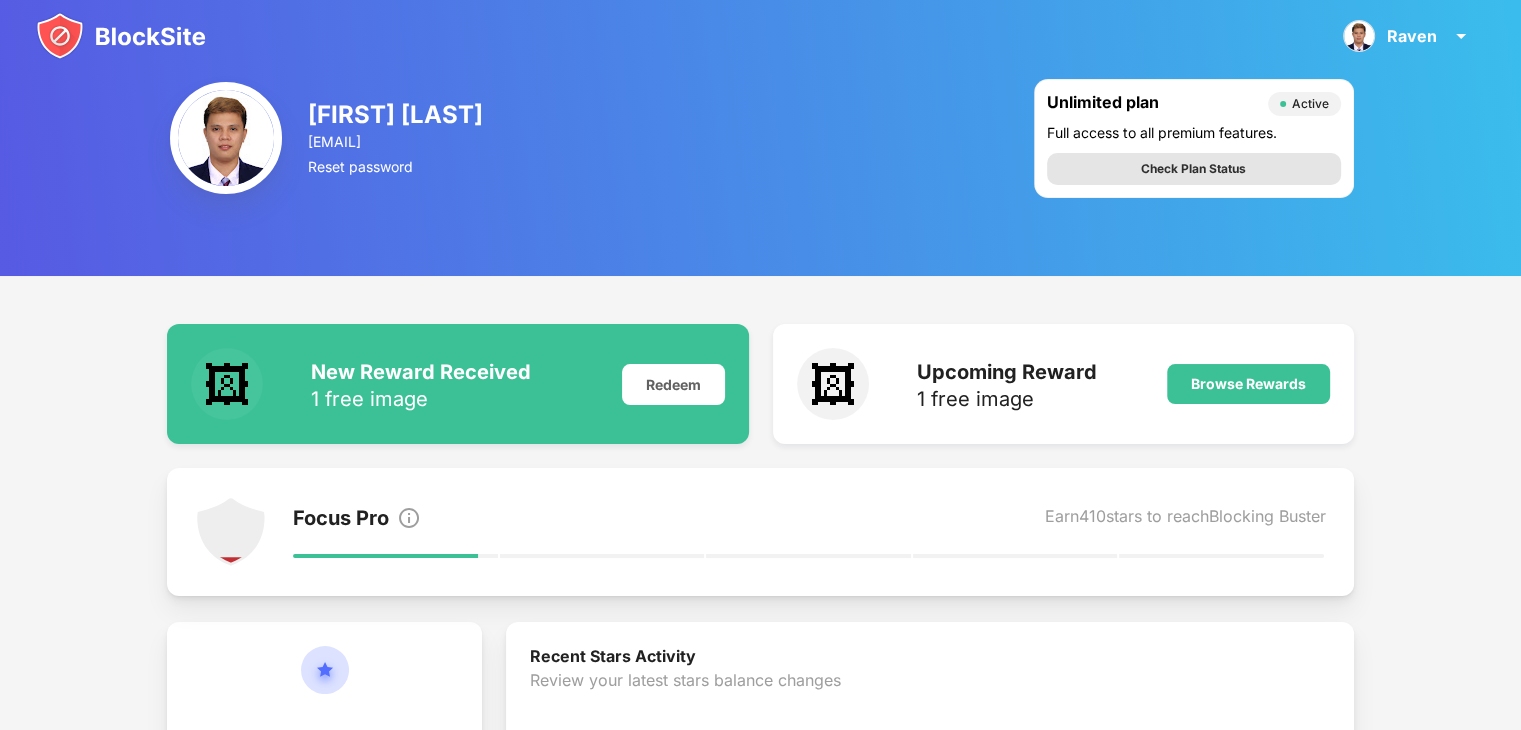 click on "Check Plan Status" at bounding box center (1193, 169) 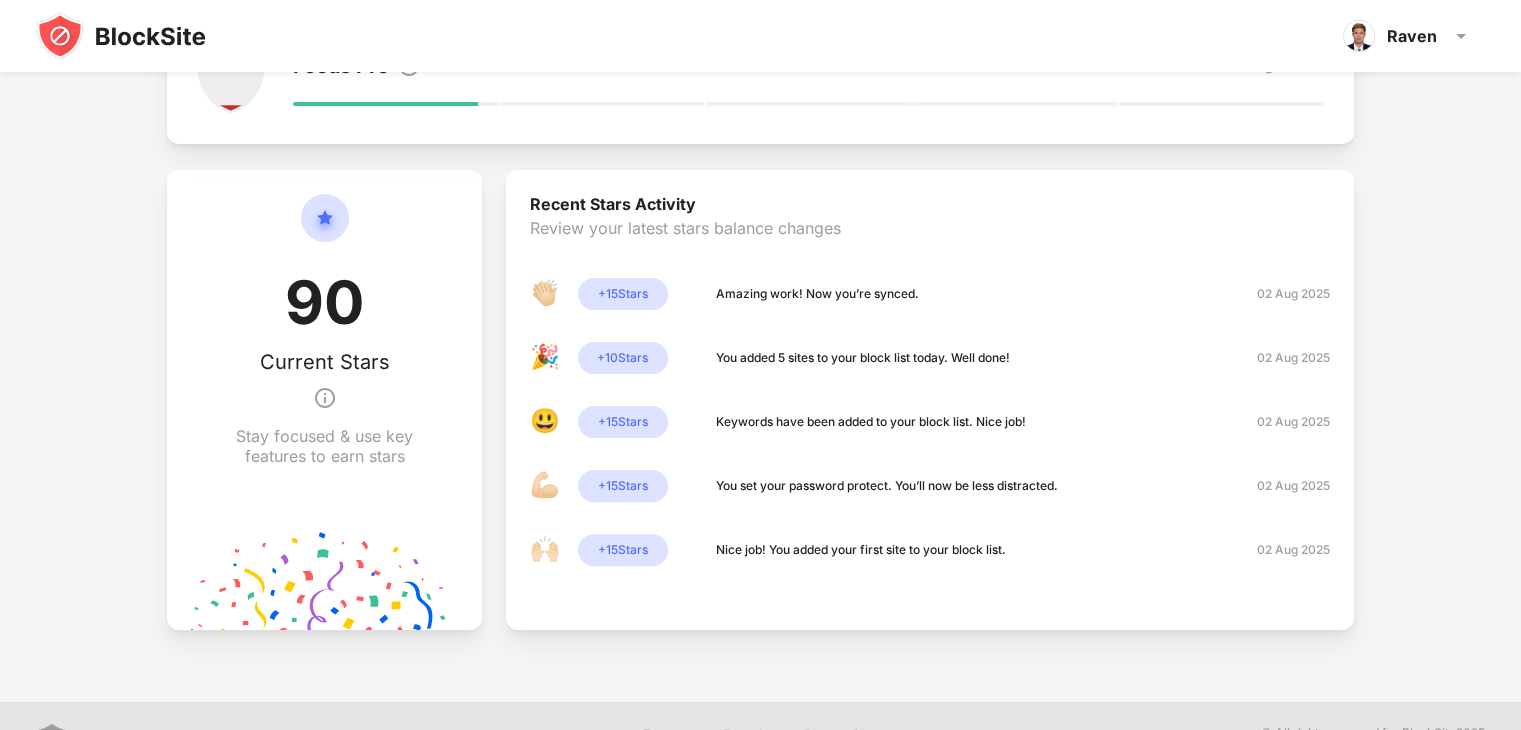 scroll, scrollTop: 497, scrollLeft: 0, axis: vertical 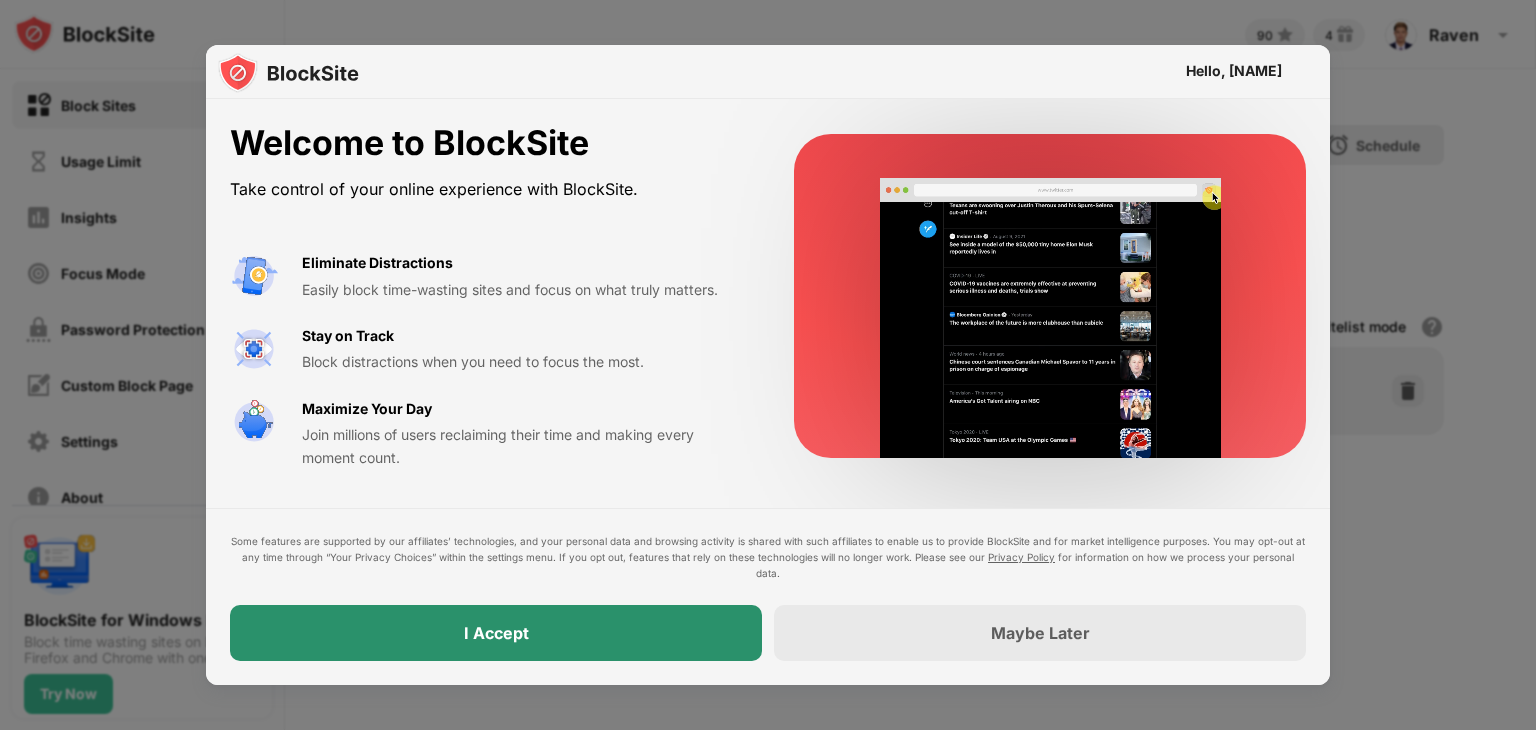 click on "I Accept" at bounding box center (496, 633) 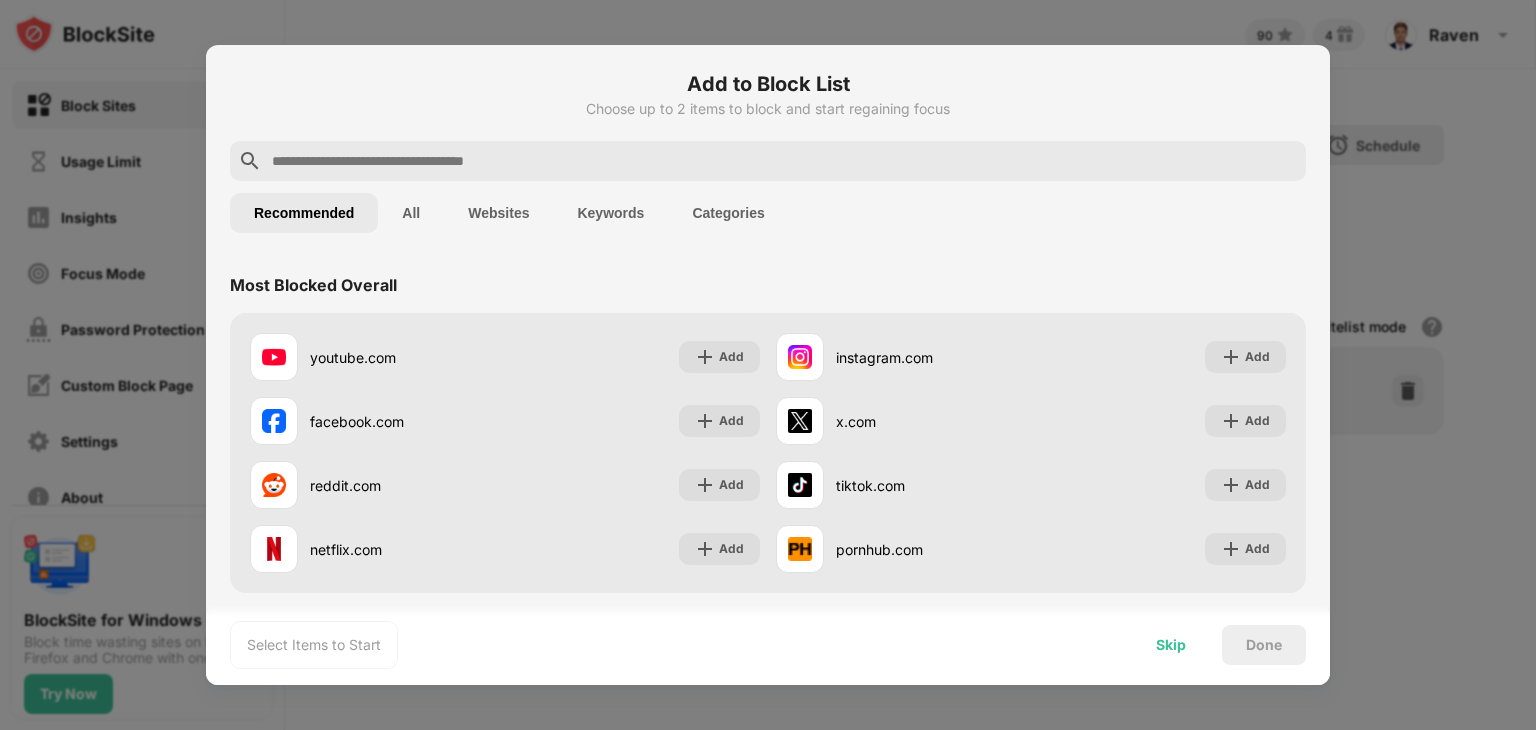 click on "Skip" at bounding box center [1171, 645] 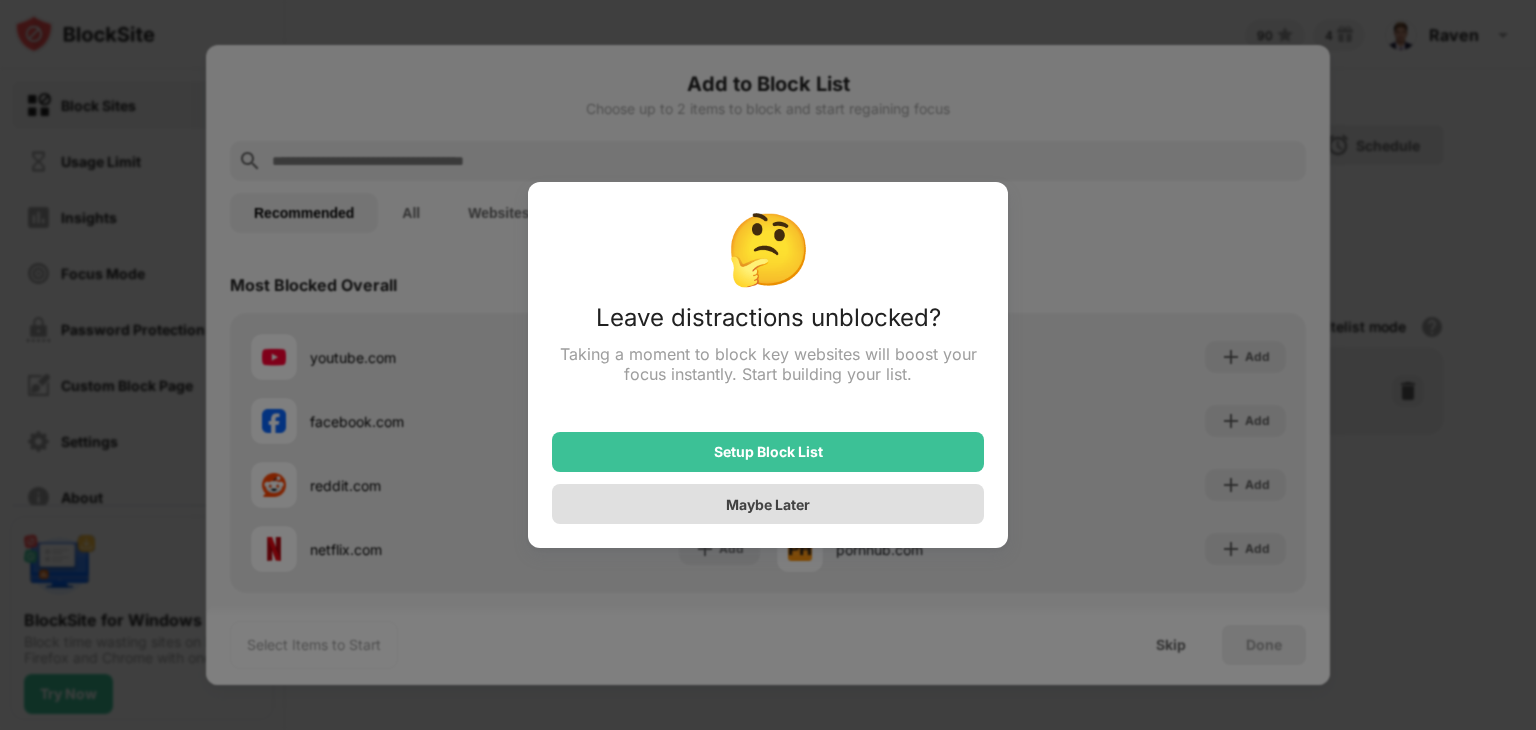 click on "Maybe Later" at bounding box center (768, 504) 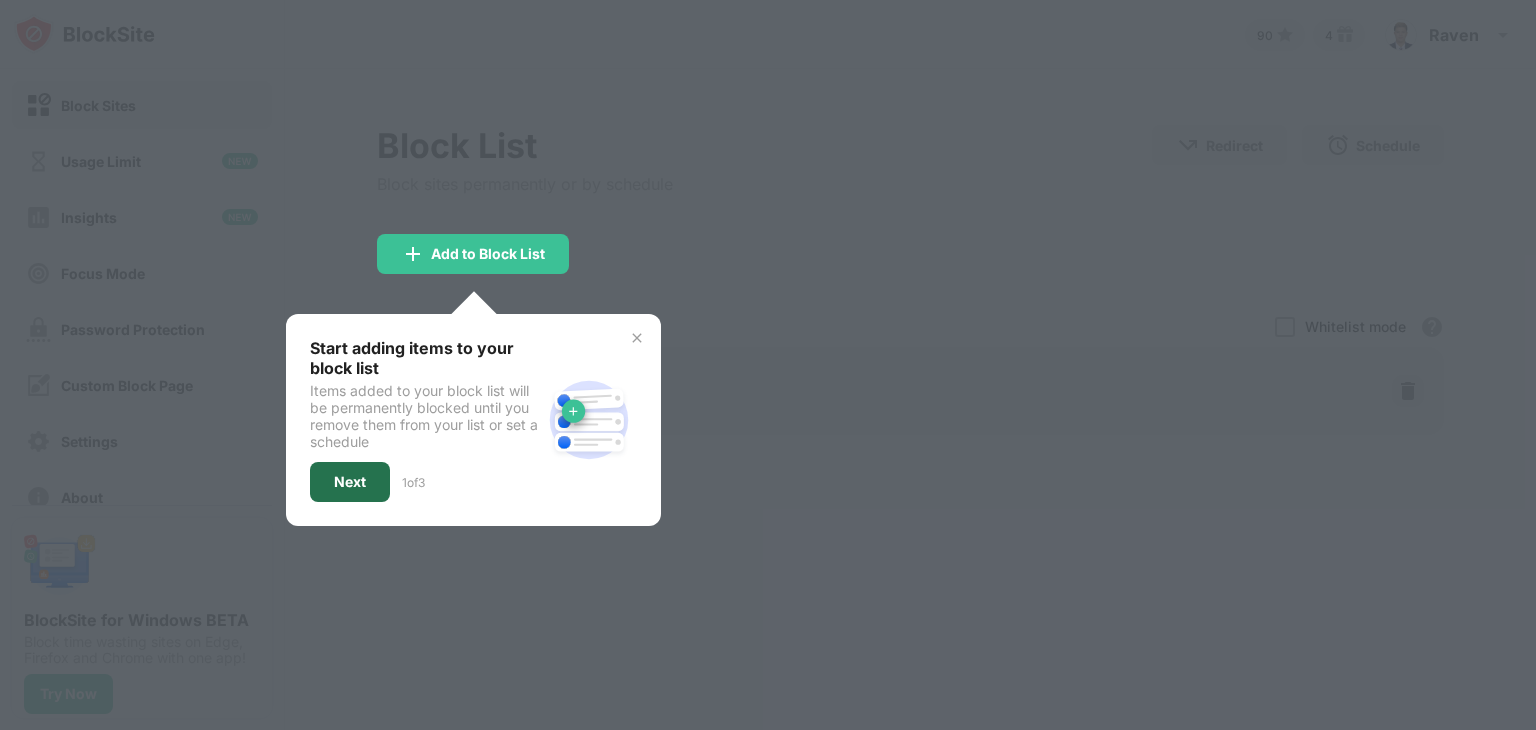 click on "Next" at bounding box center [350, 482] 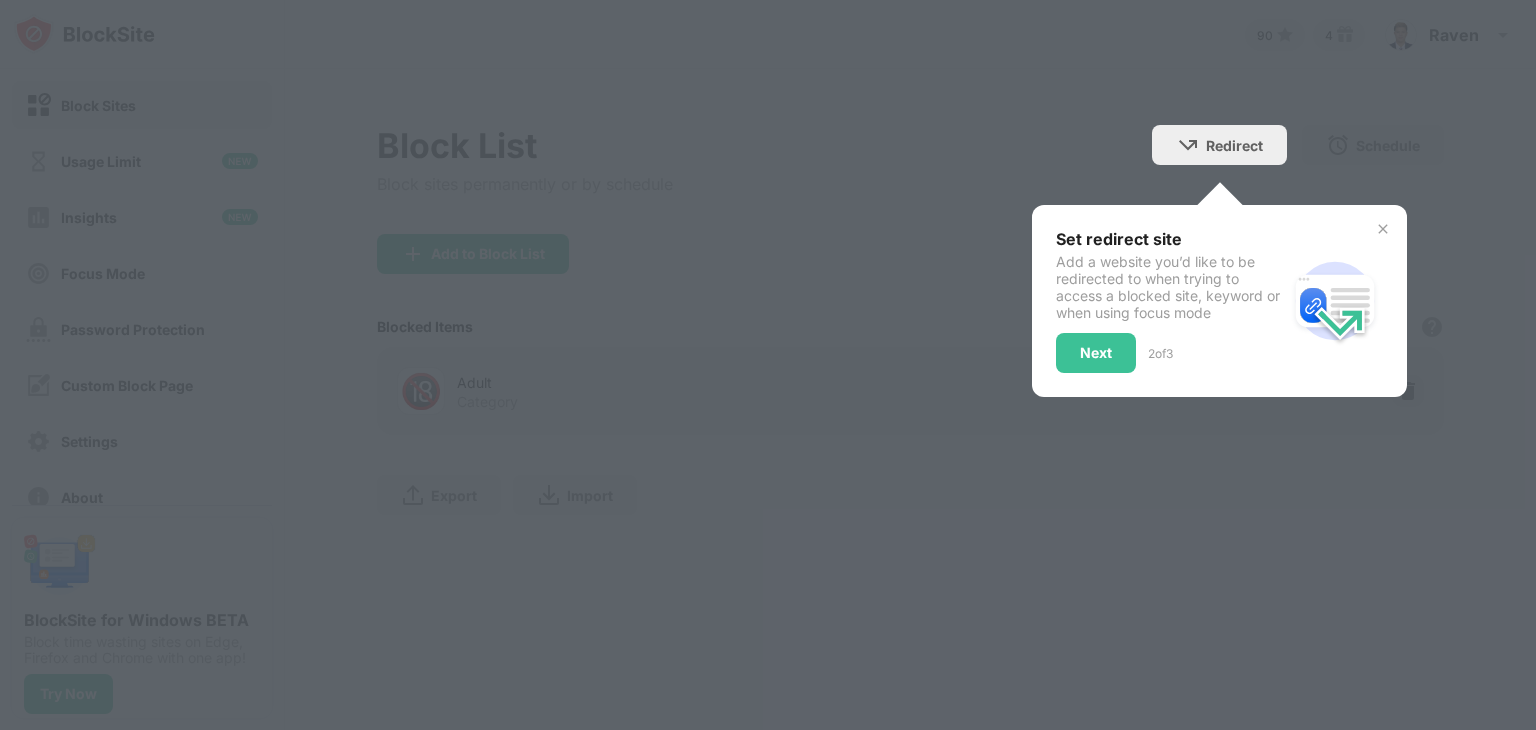drag, startPoint x: 419, startPoint y: 481, endPoint x: 816, endPoint y: 473, distance: 397.0806 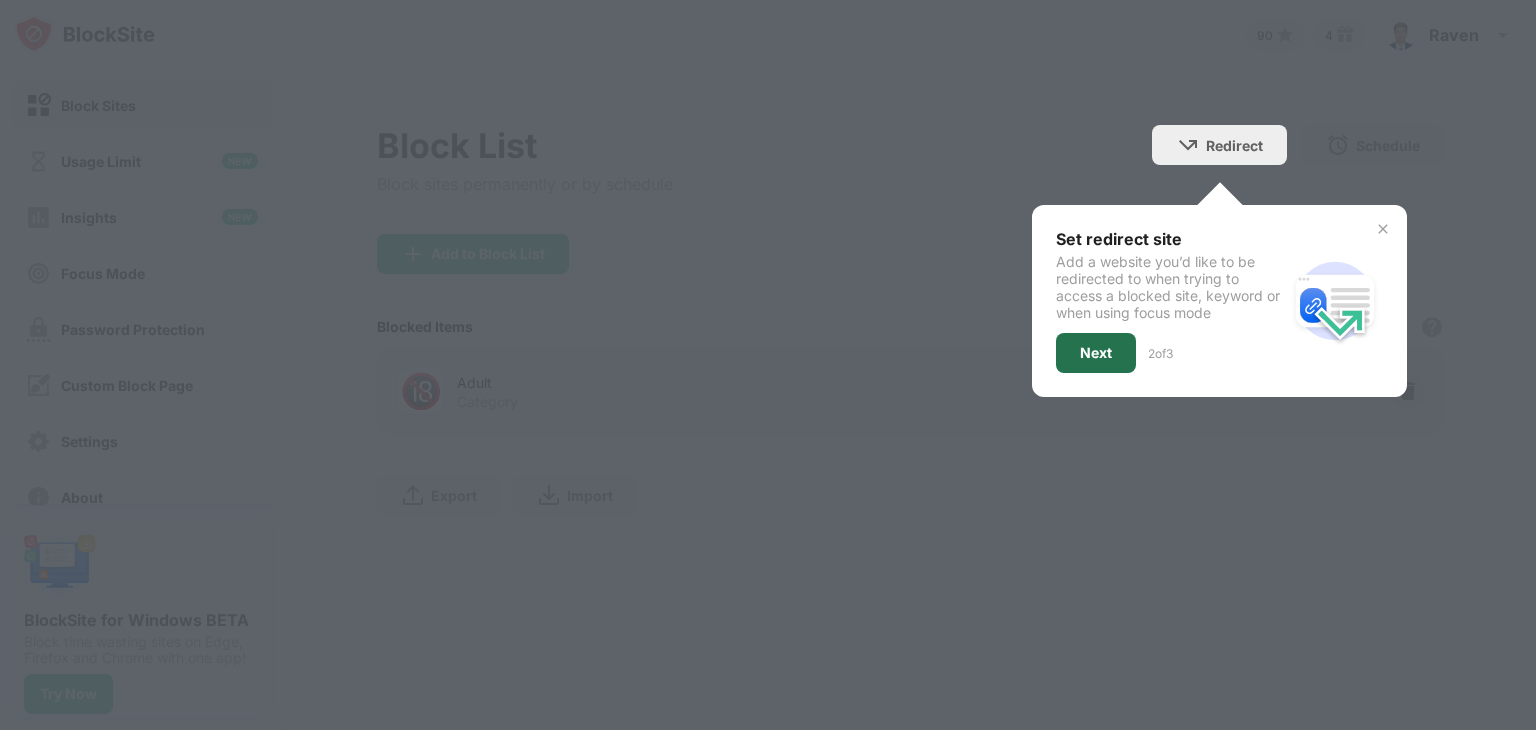 click on "Next" at bounding box center (1096, 353) 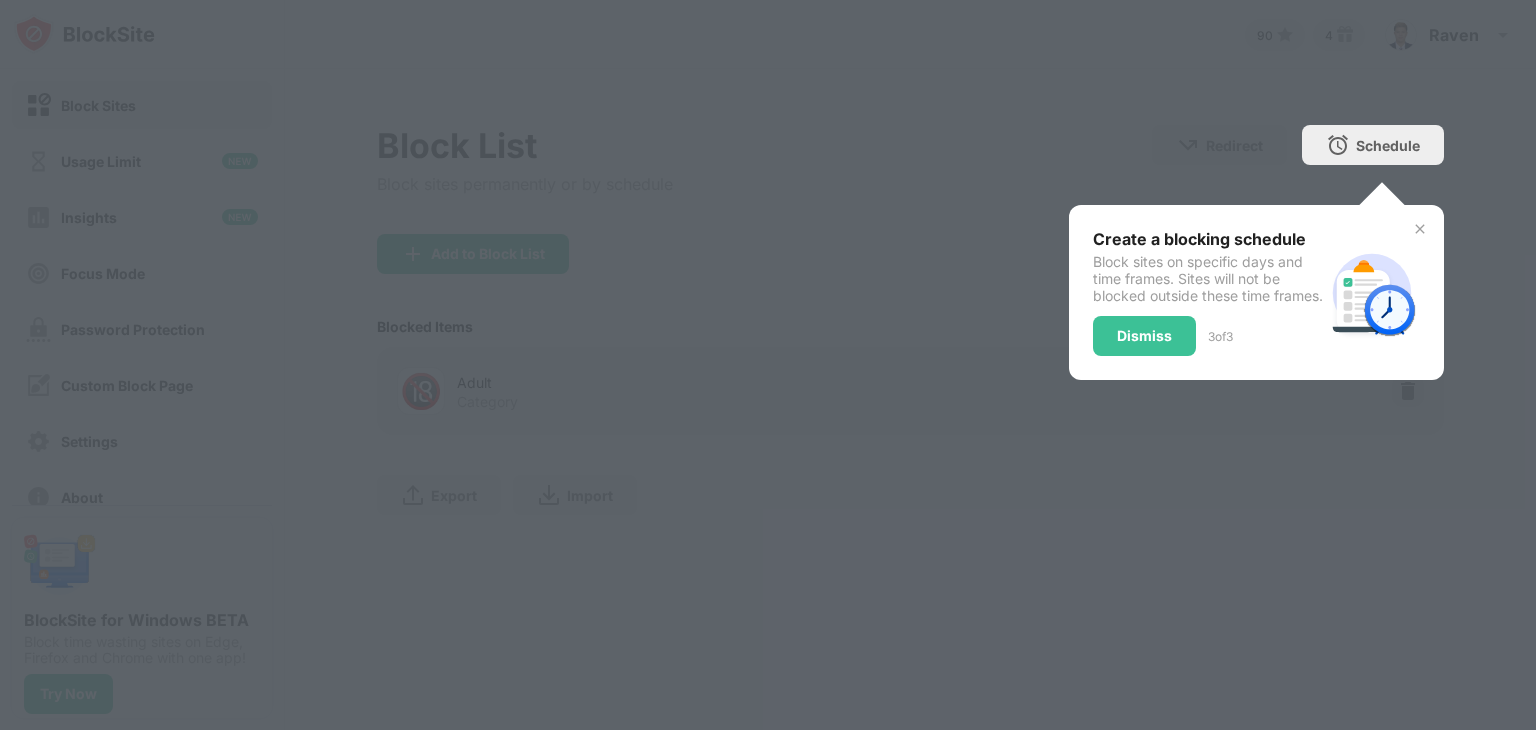 click on "Create a blocking schedule Block sites on specific days and time frames. Sites will not be blocked outside these time frames. Dismiss 3  of  3" at bounding box center [1256, 292] 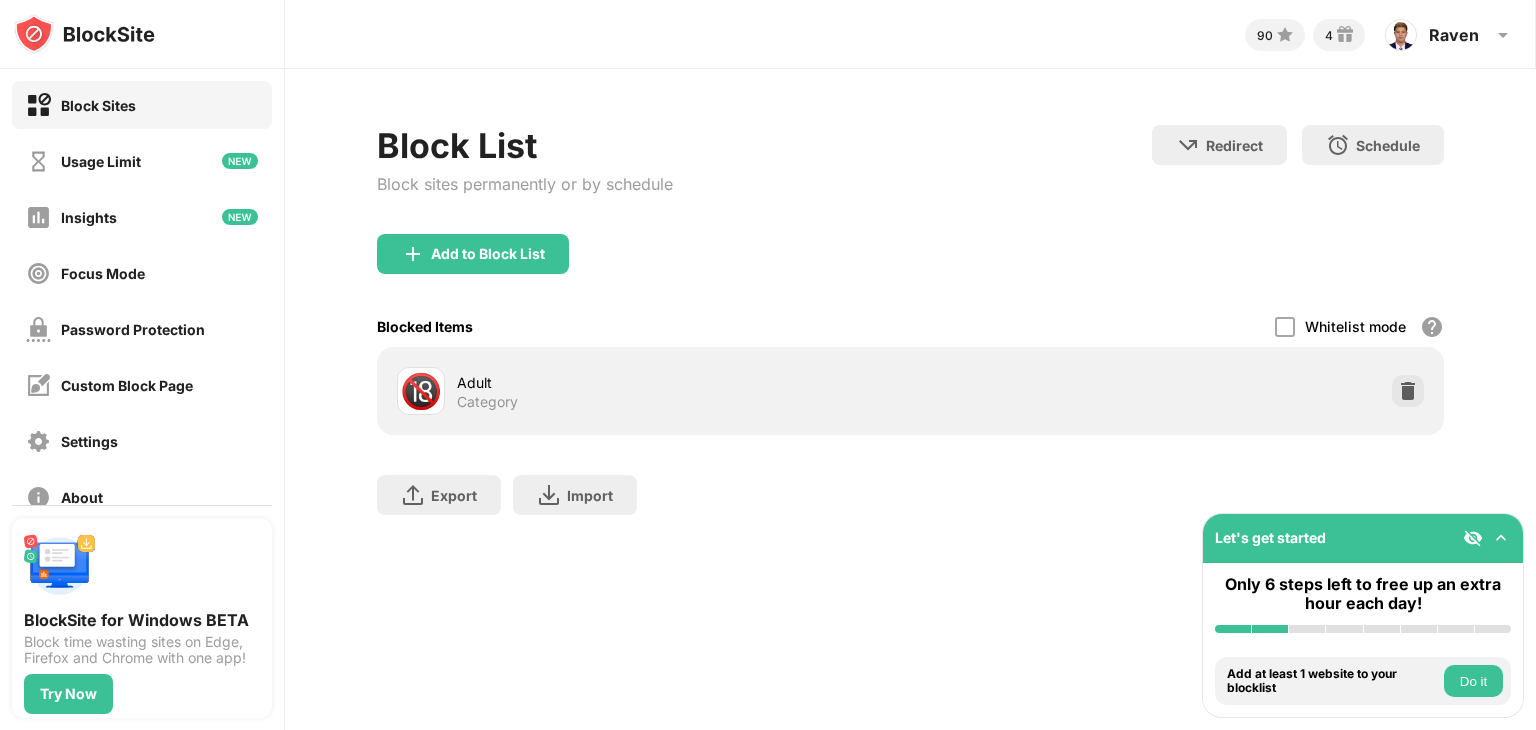 click on "90 4 [STREET] [STREET] [NAME] View Account Insights Rewards Settings Support Log Out Block List Block sites permanently or by schedule Redirect Choose a site to be redirected to when blocking is active Schedule Select which days and timeframes the block list will be active Add to Block List Blocked Items Whitelist mode Block all websites except for those in your whitelist. Whitelist Mode only works with URLs and won't include categories or keywords. 🔞 Adult Category Export Export Files (for websites items only) Import Import Files (for websites items only)" at bounding box center (910, 365) 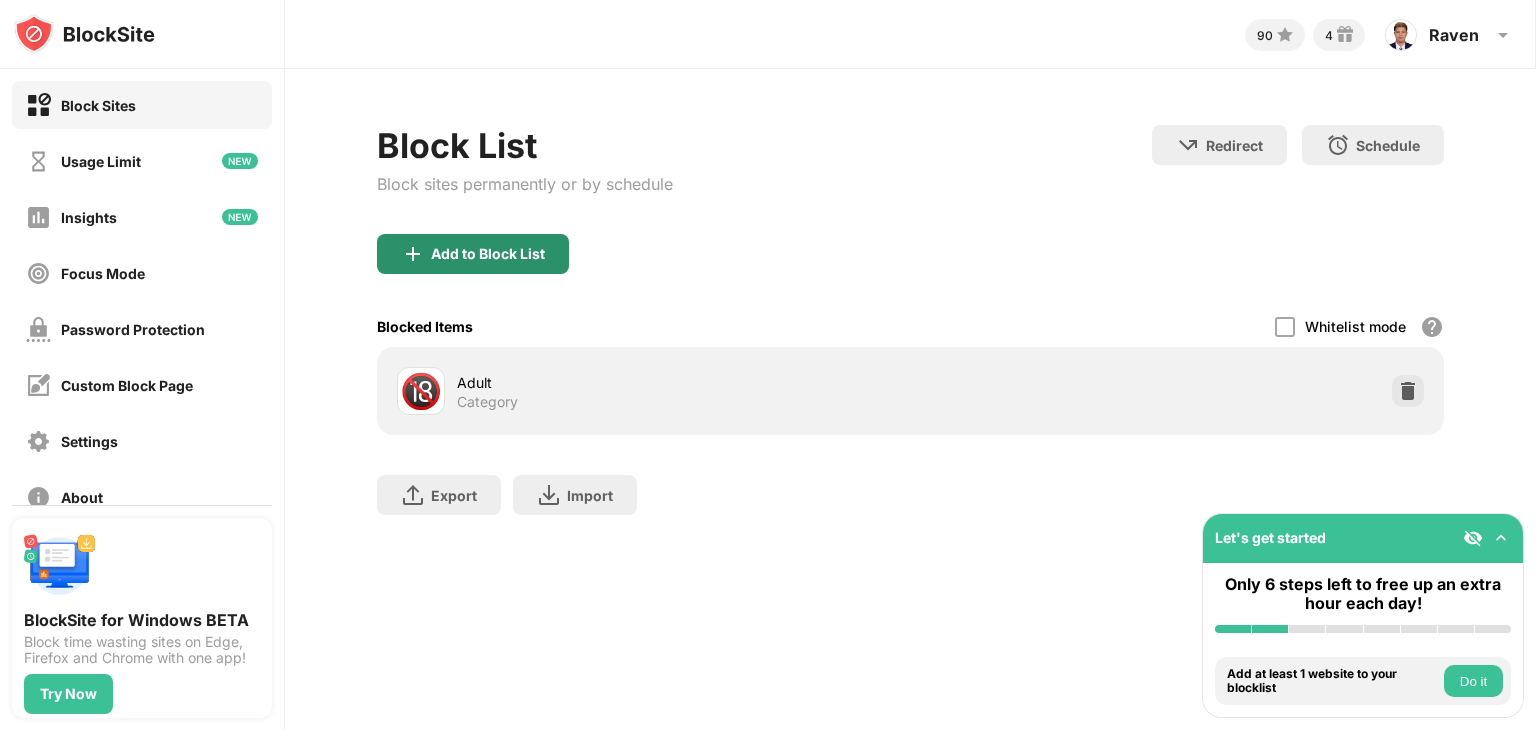 click on "Add to Block List" at bounding box center [473, 254] 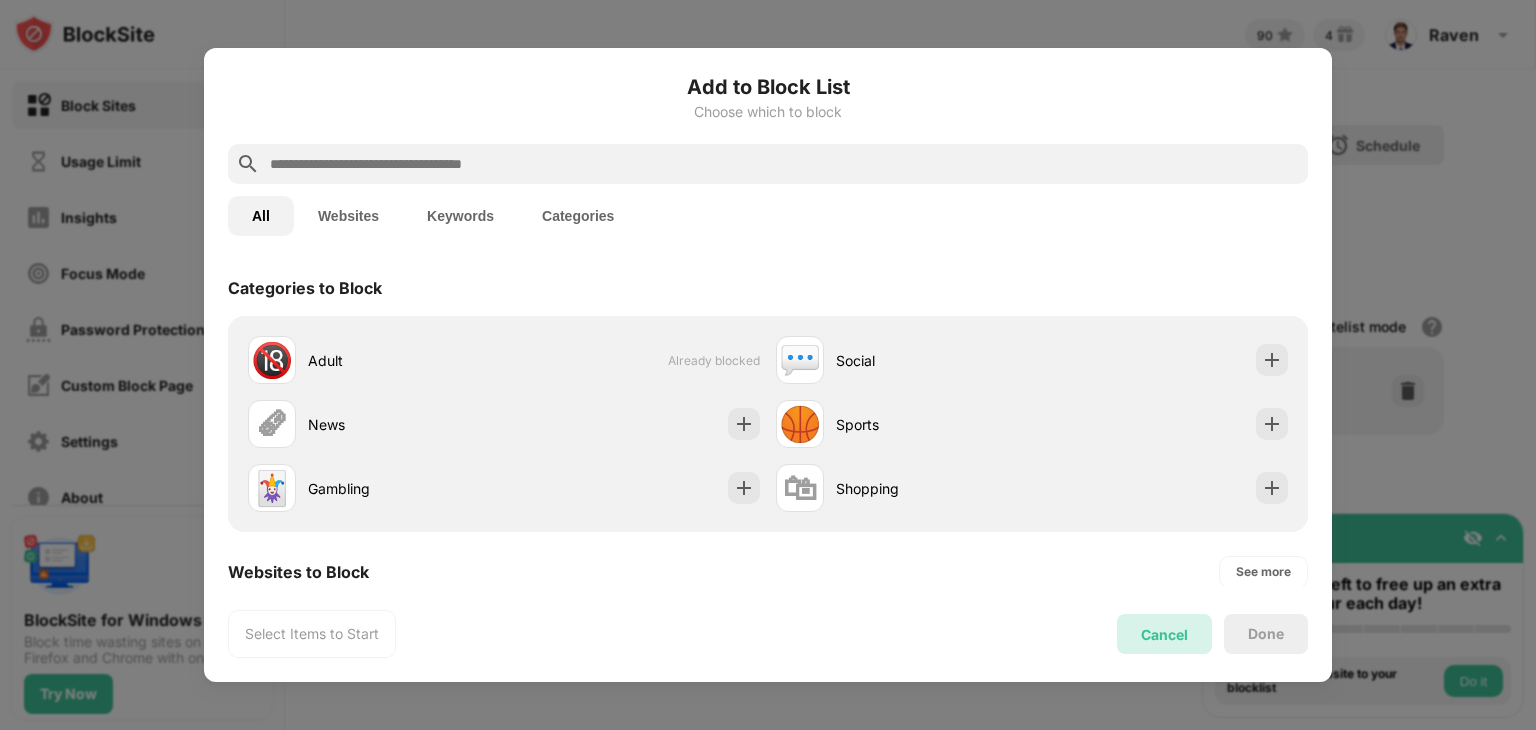 click on "Cancel" at bounding box center [1164, 634] 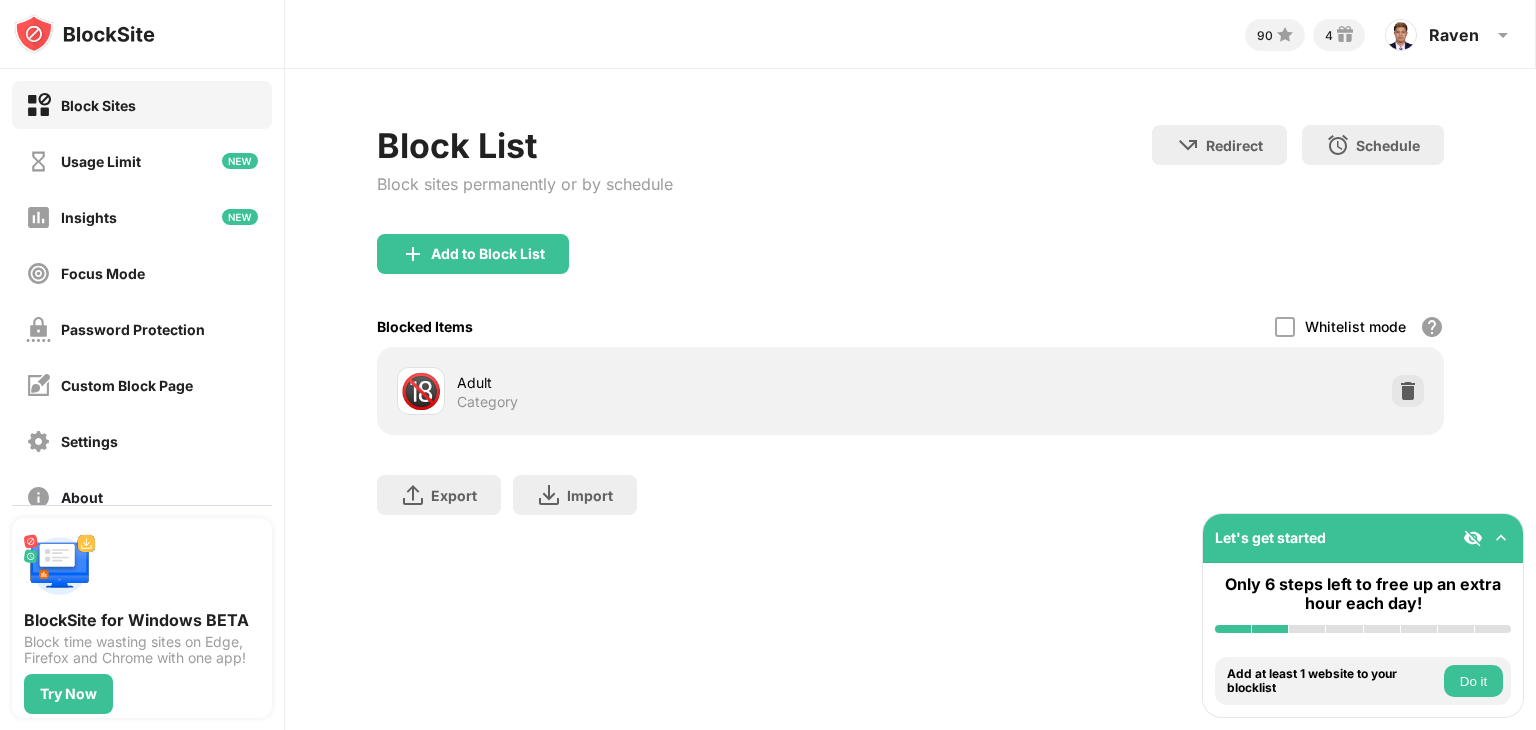 click on "90 4 [STREET] [STREET] [NAME] View Account Insights Rewards Settings Support Log Out Block List Block sites permanently or by schedule Redirect Choose a site to be redirected to when blocking is active Schedule Select which days and timeframes the block list will be active Add to Block List Blocked Items Whitelist mode Block all websites except for those in your whitelist. Whitelist Mode only works with URLs and won't include categories or keywords. 🔞 Adult Category Export Export Files (for websites items only) Import Import Files (for websites items only)" at bounding box center (910, 365) 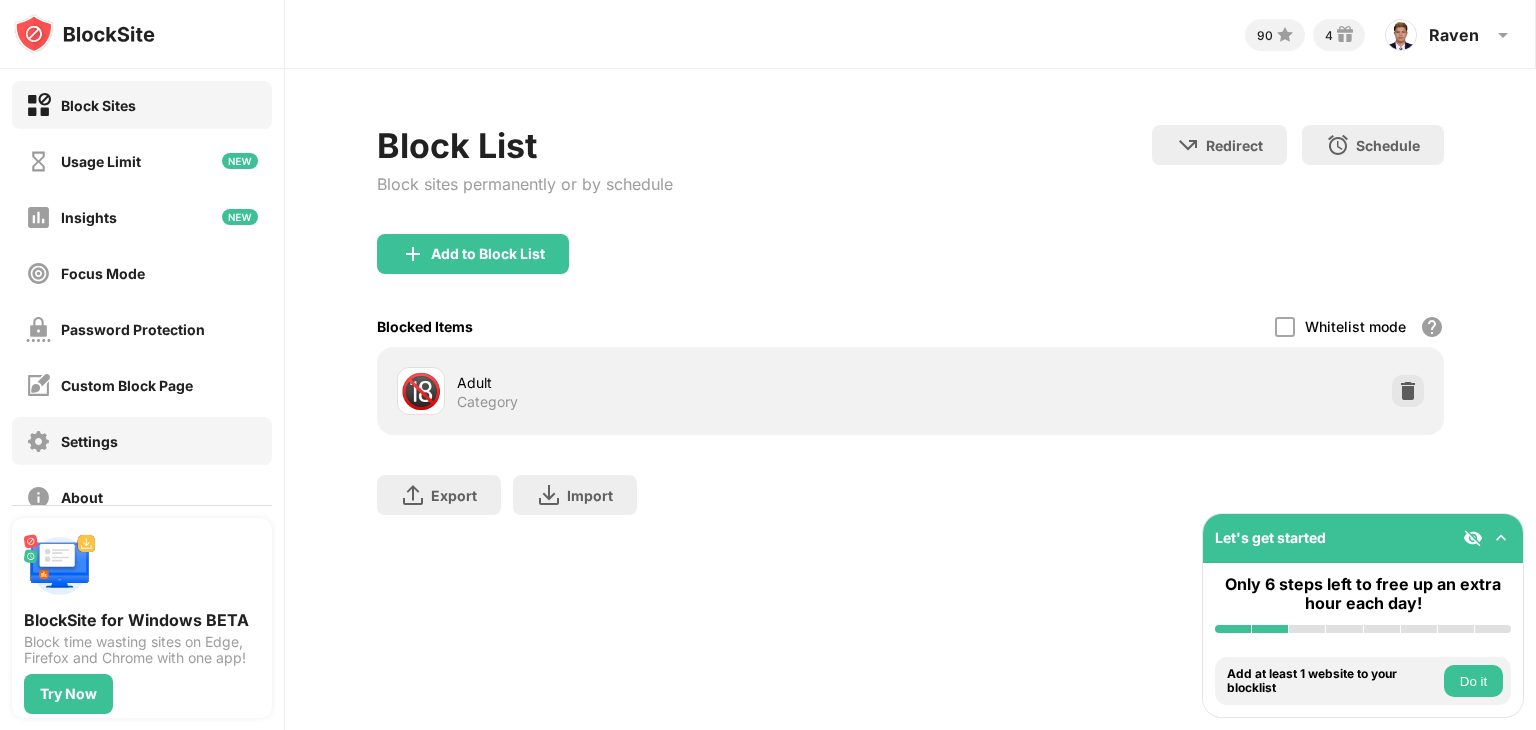 click on "Settings" at bounding box center [142, 441] 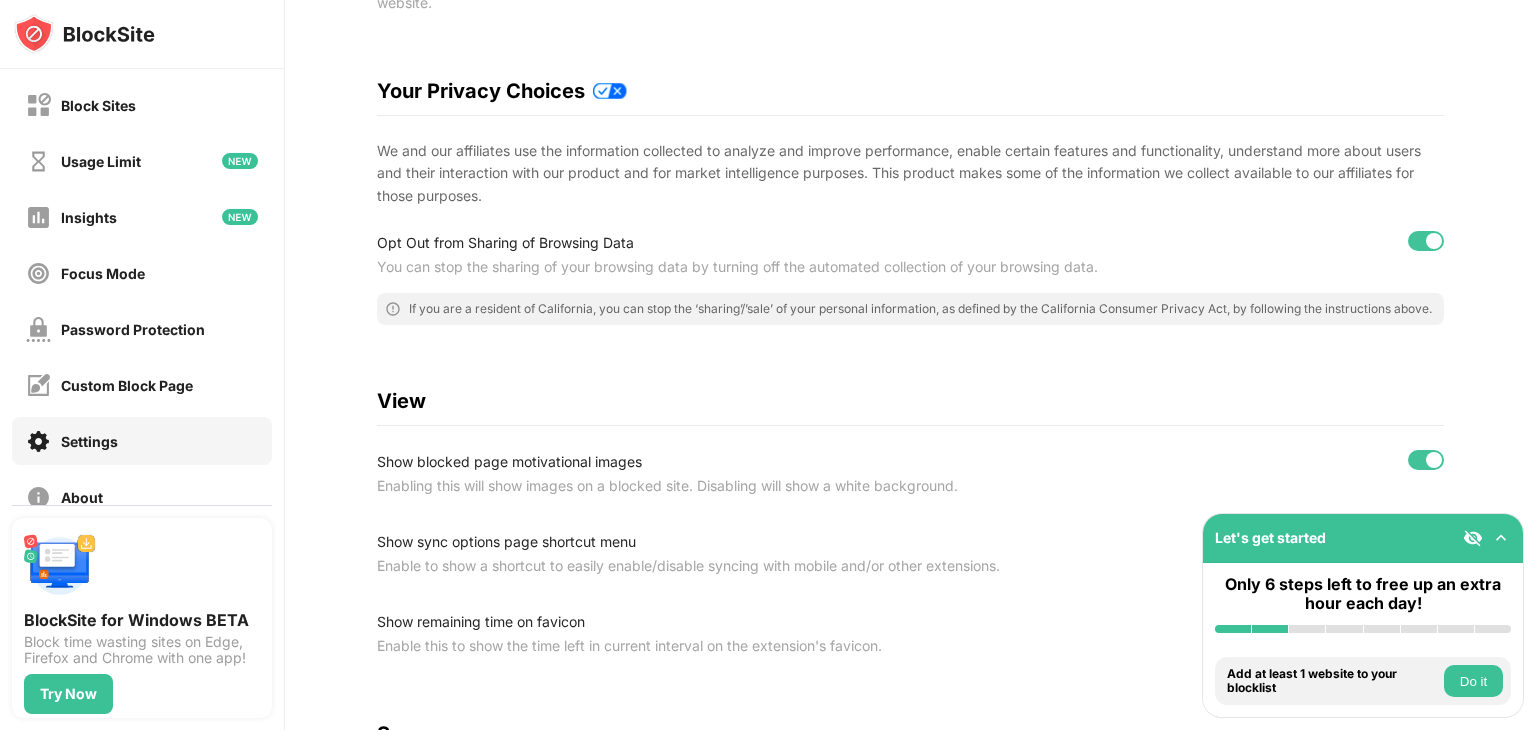 scroll, scrollTop: 40, scrollLeft: 0, axis: vertical 